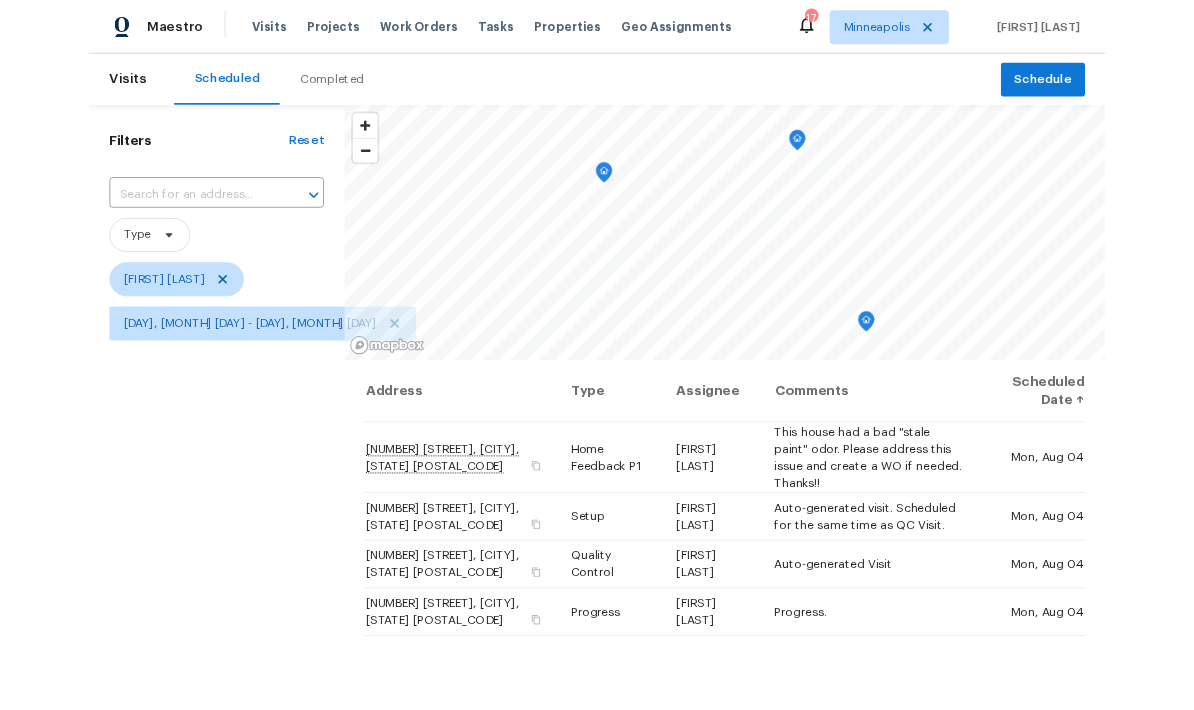 scroll, scrollTop: 80, scrollLeft: 0, axis: vertical 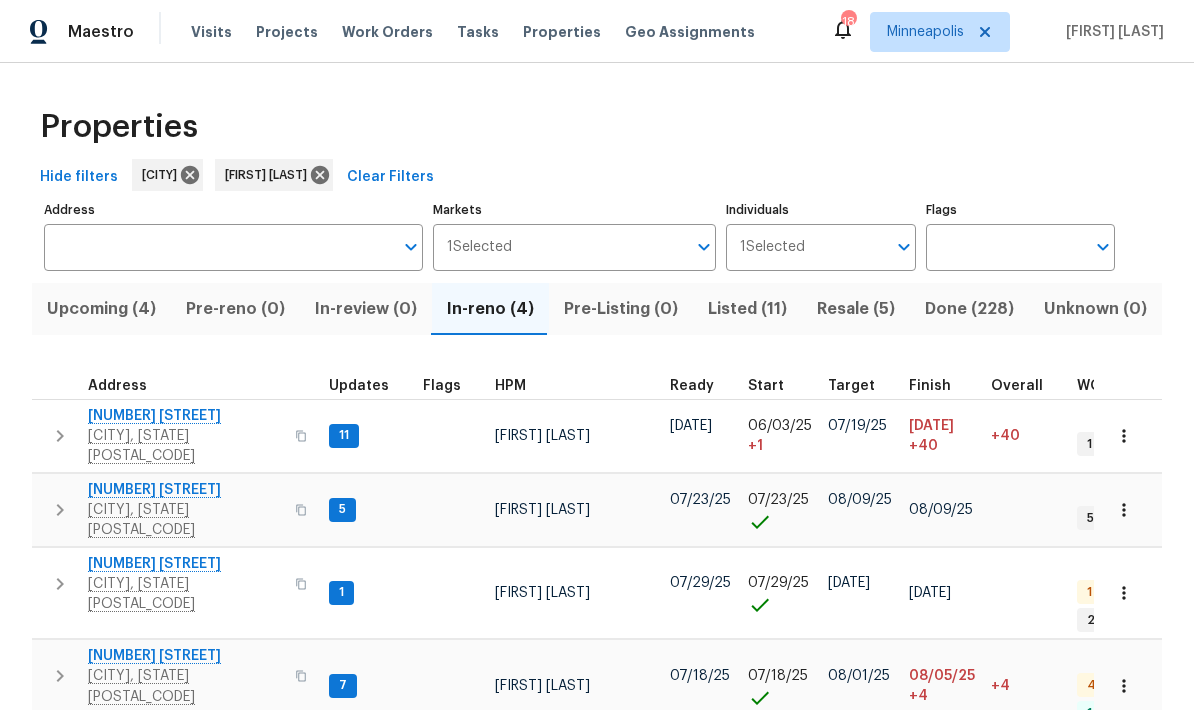 click 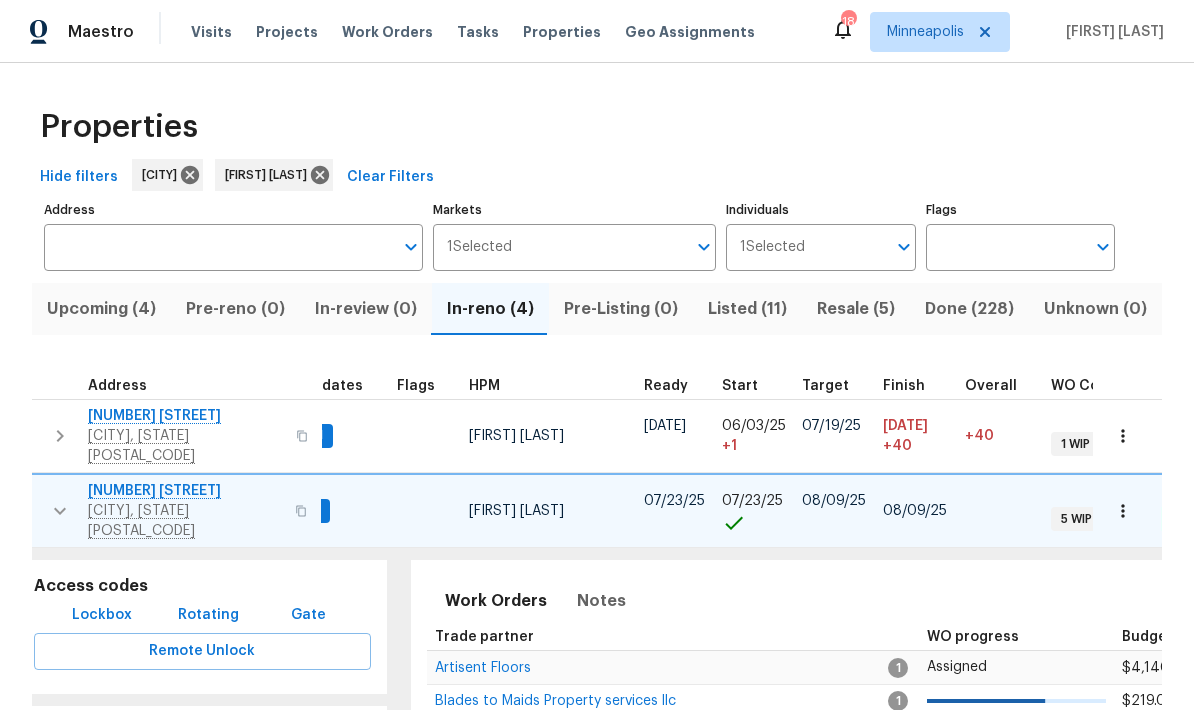 scroll, scrollTop: 16, scrollLeft: 28, axis: both 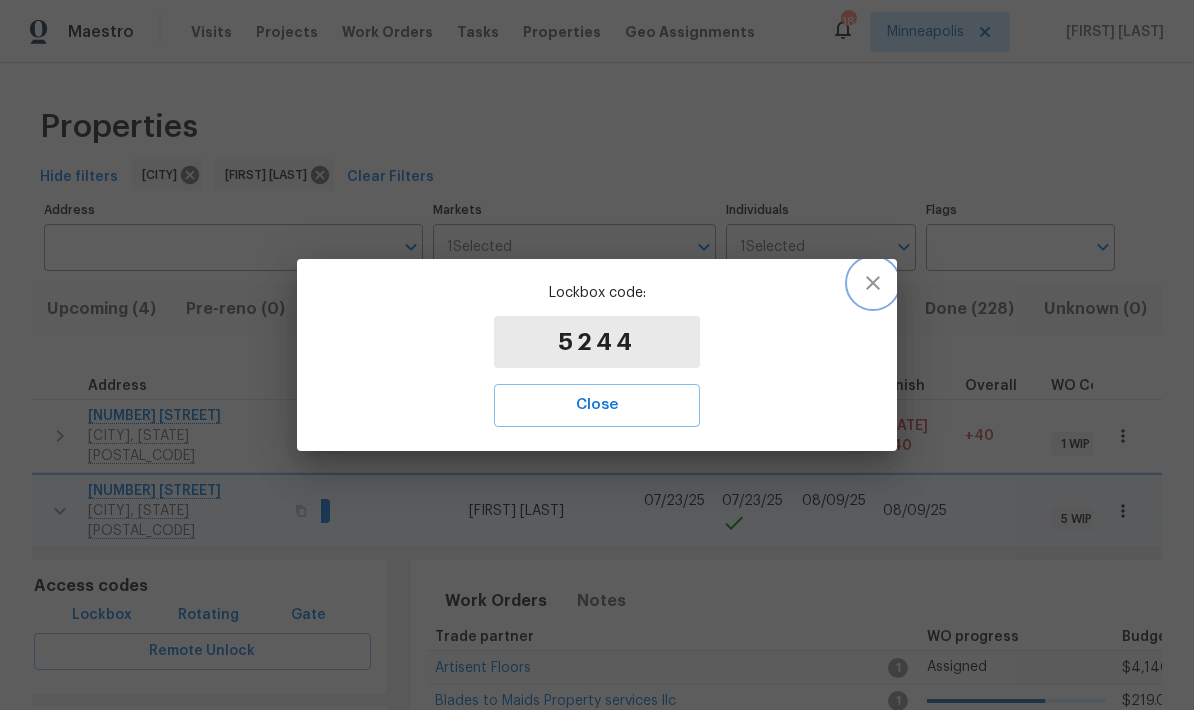 click 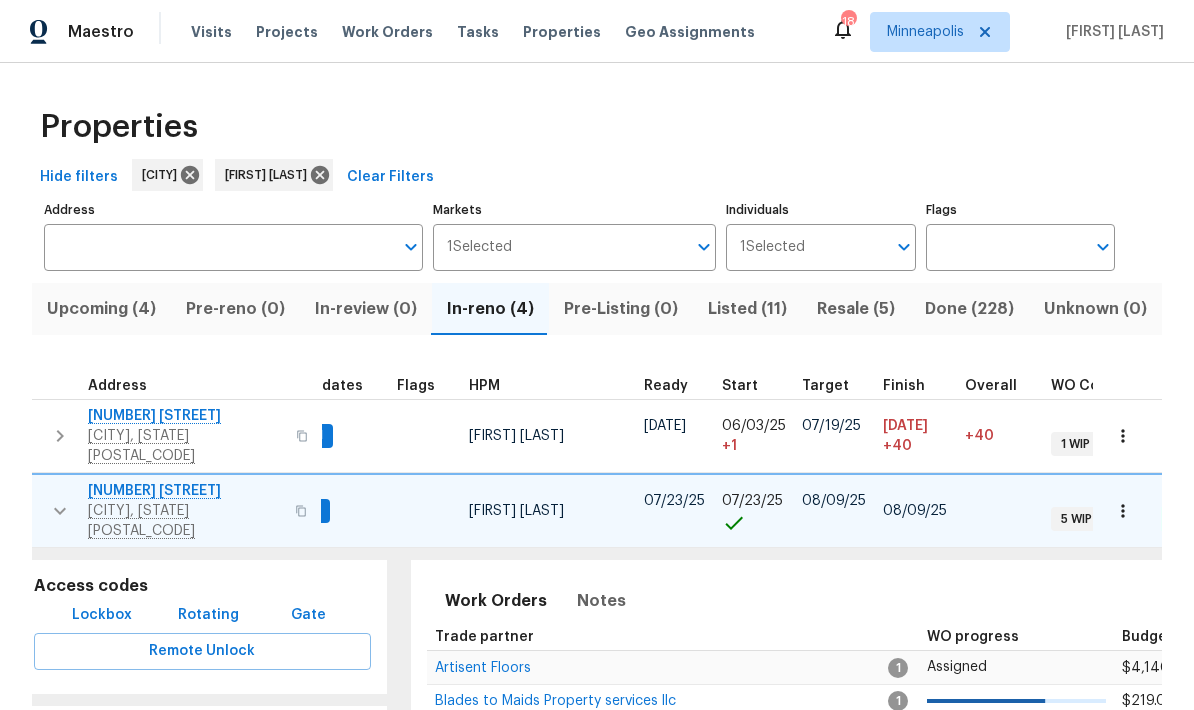 click at bounding box center [60, 511] 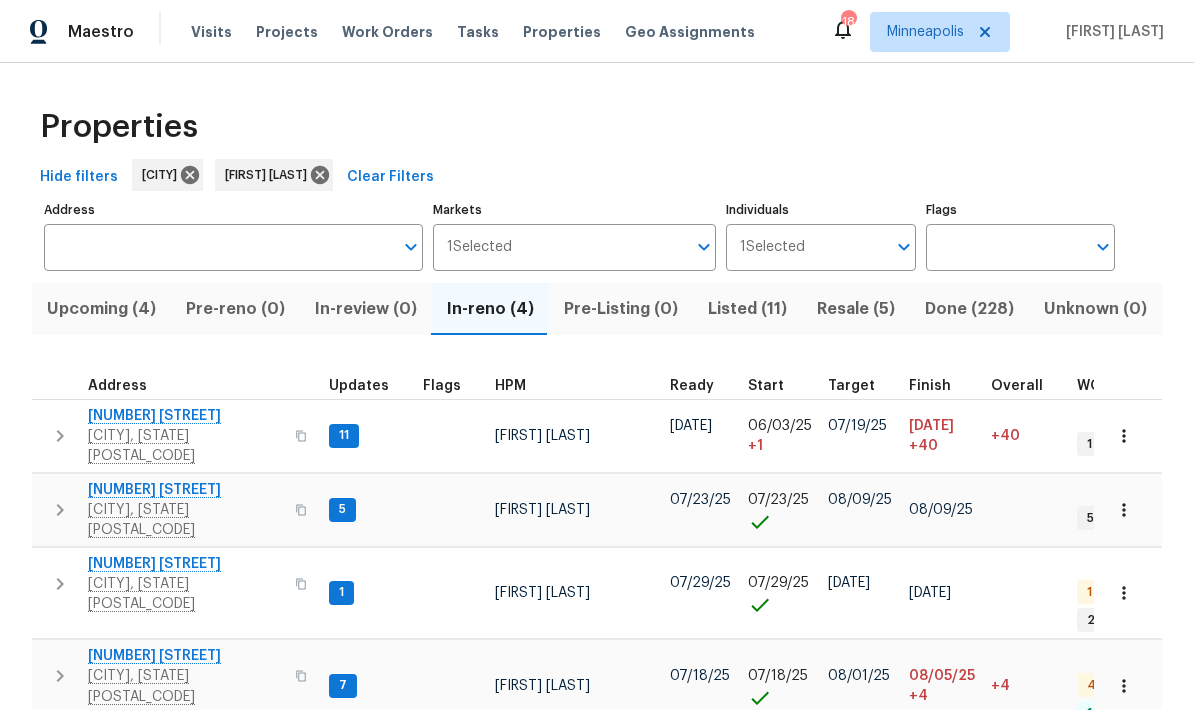scroll, scrollTop: 0, scrollLeft: 0, axis: both 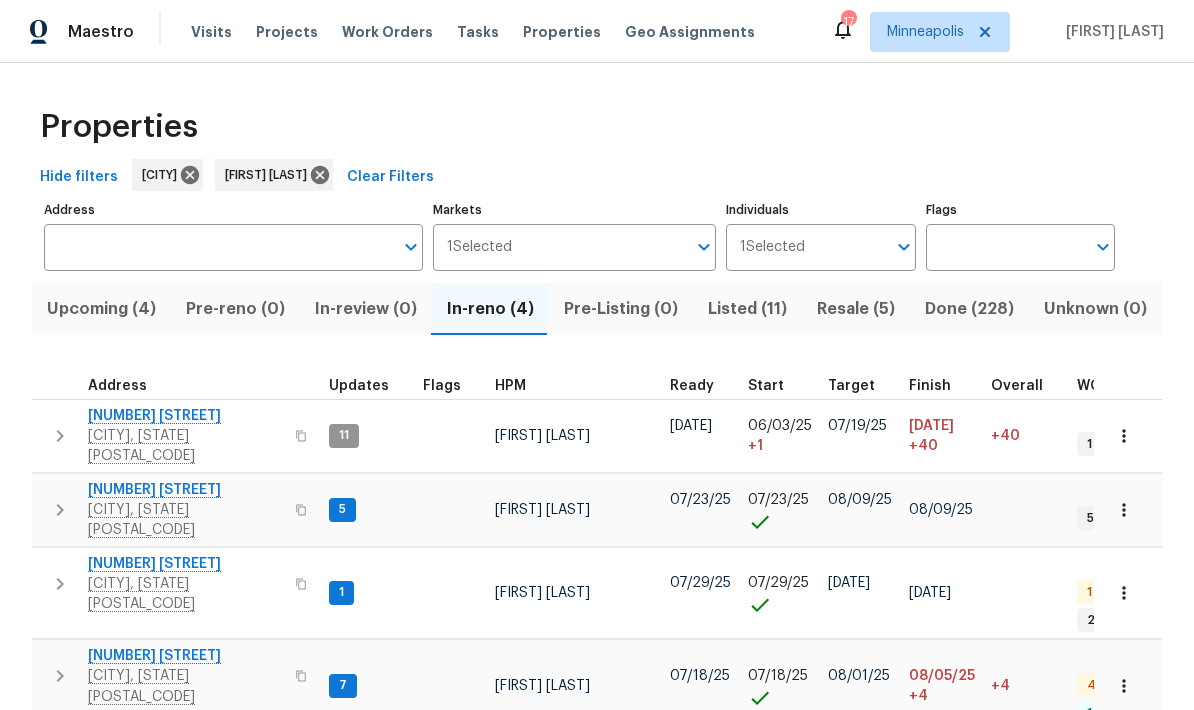 click on "1235 138th St E" at bounding box center [185, 490] 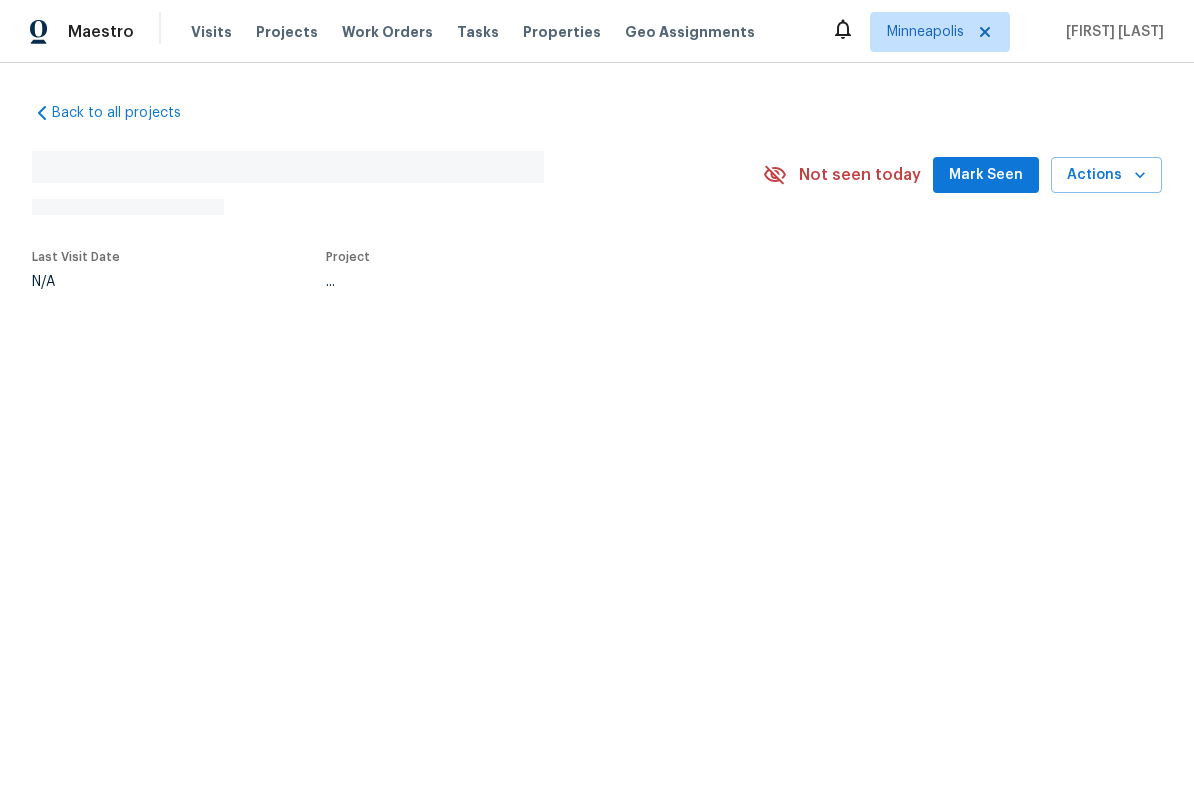 scroll, scrollTop: 0, scrollLeft: 0, axis: both 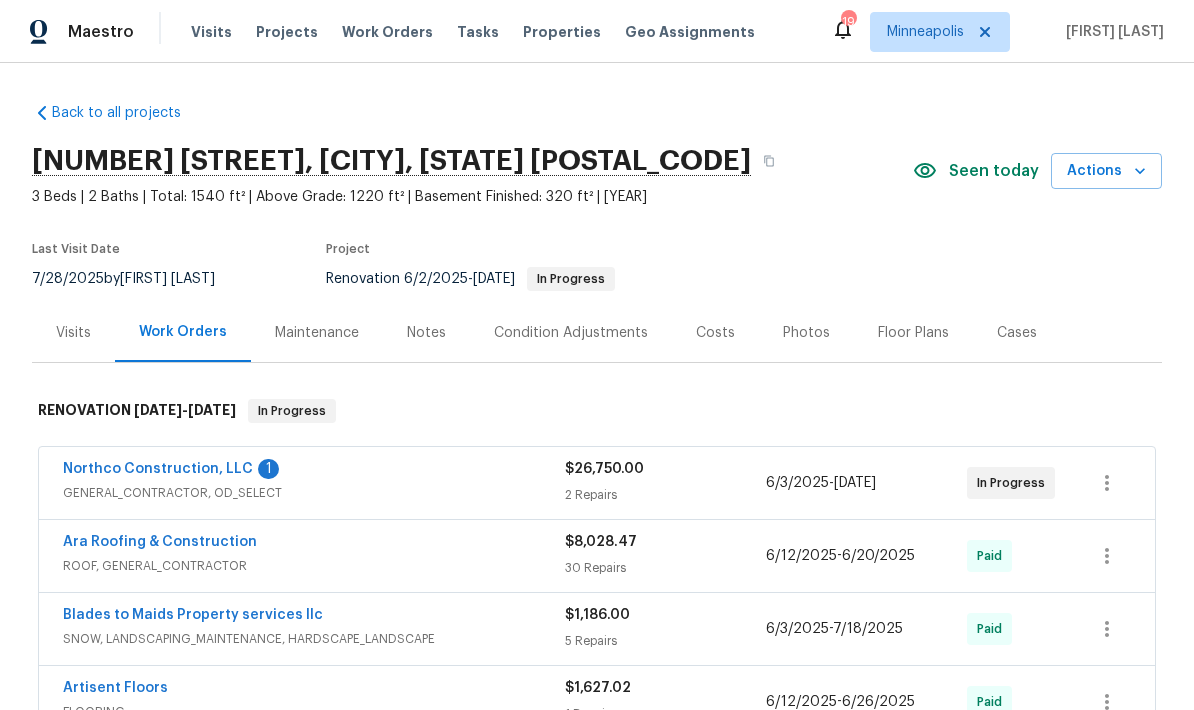 click on "Northco Construction, LLC" at bounding box center (158, 469) 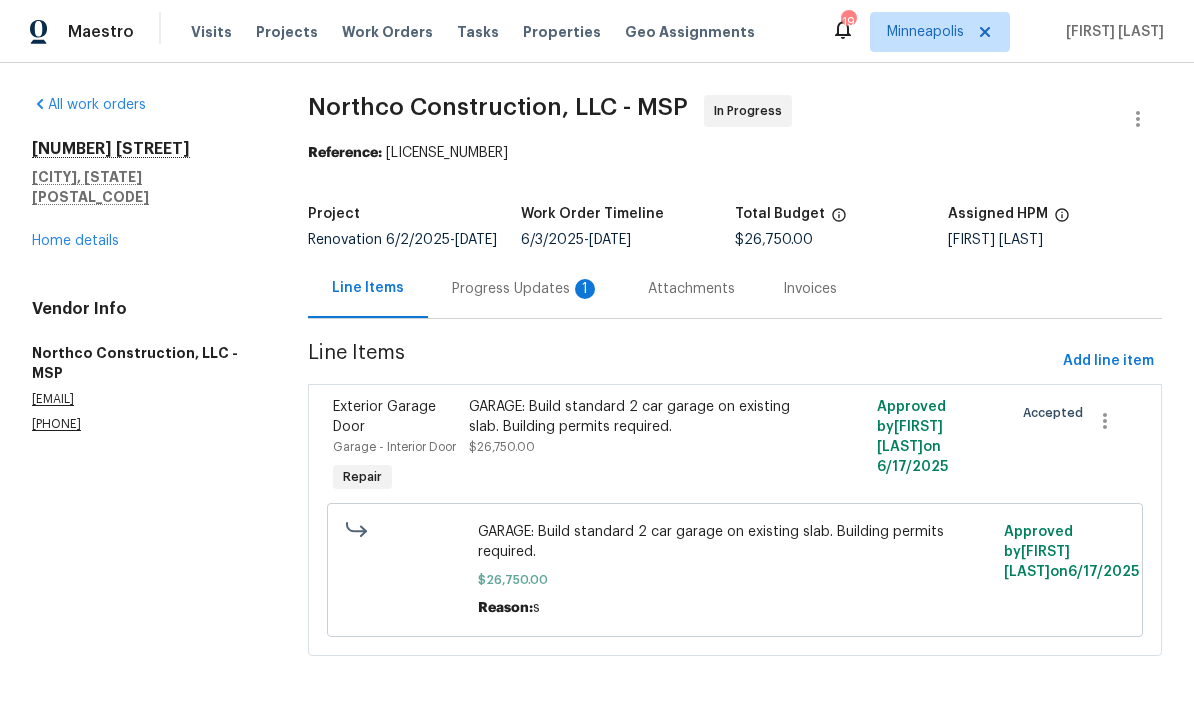 click on "Progress Updates 1" at bounding box center (526, 289) 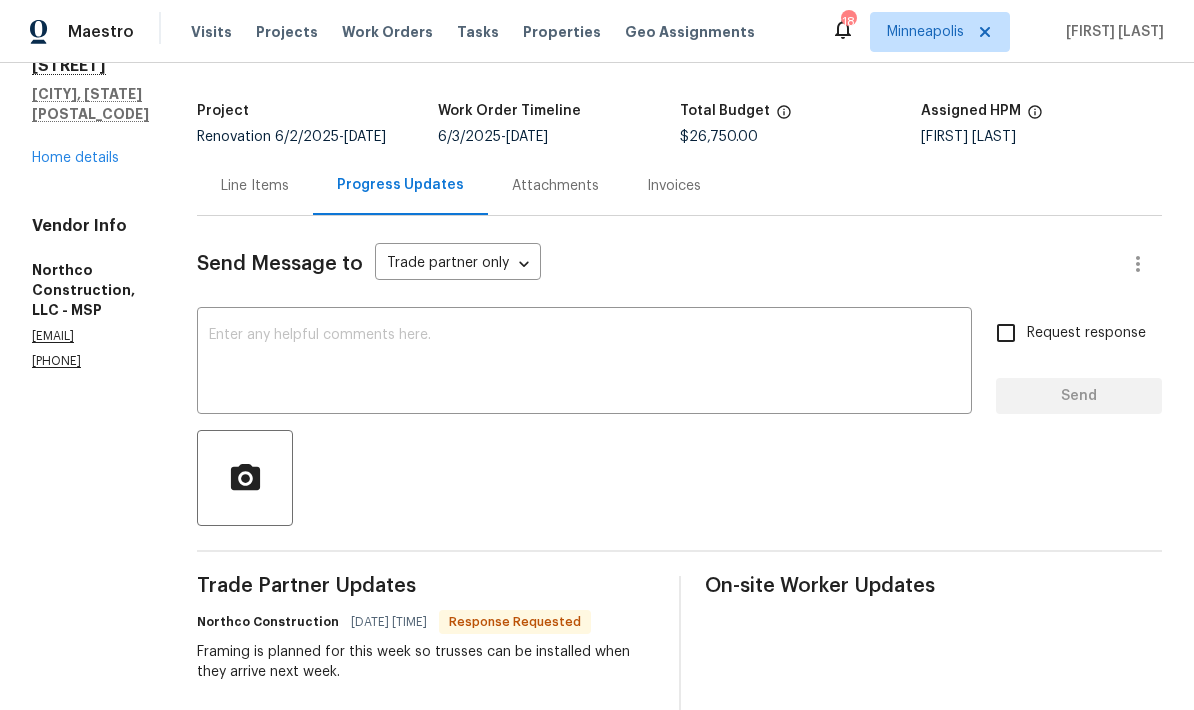scroll, scrollTop: 279, scrollLeft: 0, axis: vertical 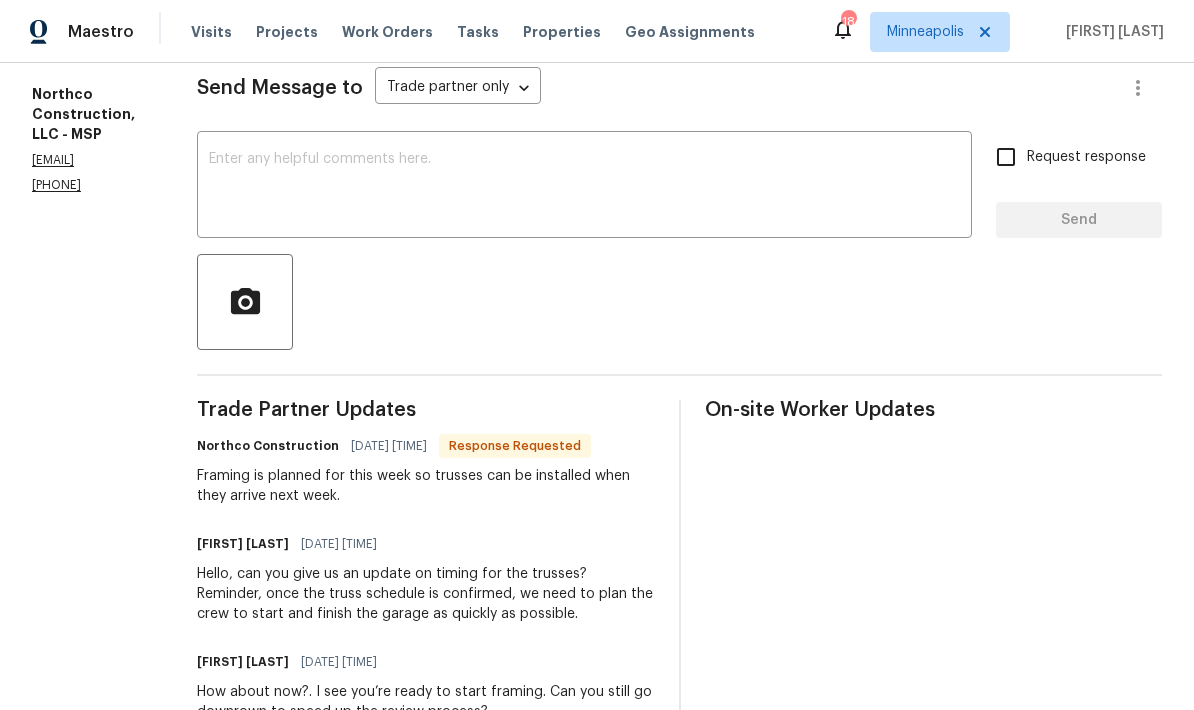 click on "Send Message to Trade partner only Trade partner only ​ x ​ Request response Send Trade Partner Updates Northco Construction 08/04/2025 8:36 AM Response Requested Framing is planned for this week so trusses can be installed when they arrive next week. Jeffrey Lenz 08/04/2025 5:52 AM Hello, can you give us an update on timing for the trusses?
Reminder, once the truss schedule is confirmed, we need to plan the crew to start and finish the garage as quickly as possible. Ken Nelson 07/08/2025 2:08 PM How about now?.  I see you’re ready to start framing.  Can you still go downrown to speed up the review process? Northco Construction 06/25/2025 8:14 PM Mpls Project dox portal still shows the plans in “review” Jeffrey Lenz 06/25/2025 7:24 PM Hello what’s the latest word from the city on the garage permit? Jeffrey Lenz 06/18/2025 2:36 PM Hello, I moved the deck build to the GC who is doing the interior work.  They are ready to go. Matt Heger 06/17/2025 6:43 AM Northco Construction 06/12/2025 10:30 AM" at bounding box center (679, 786) 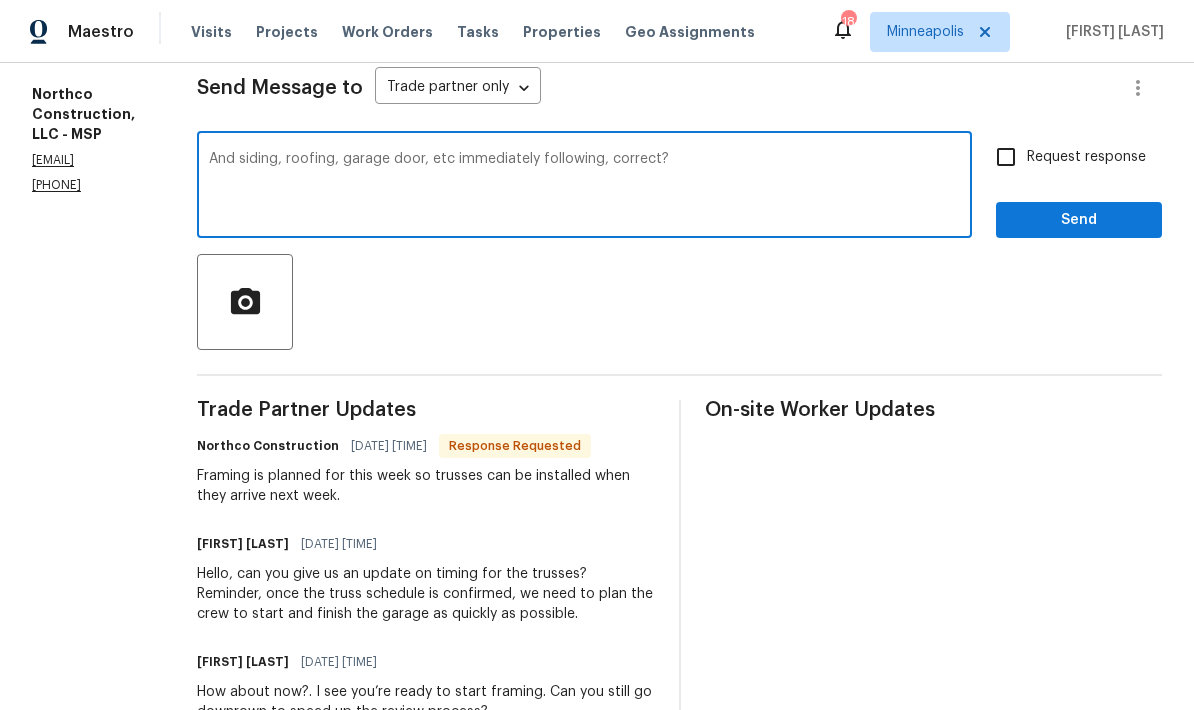 type on "And siding, roofing, garage door, etc immediately following, correct?" 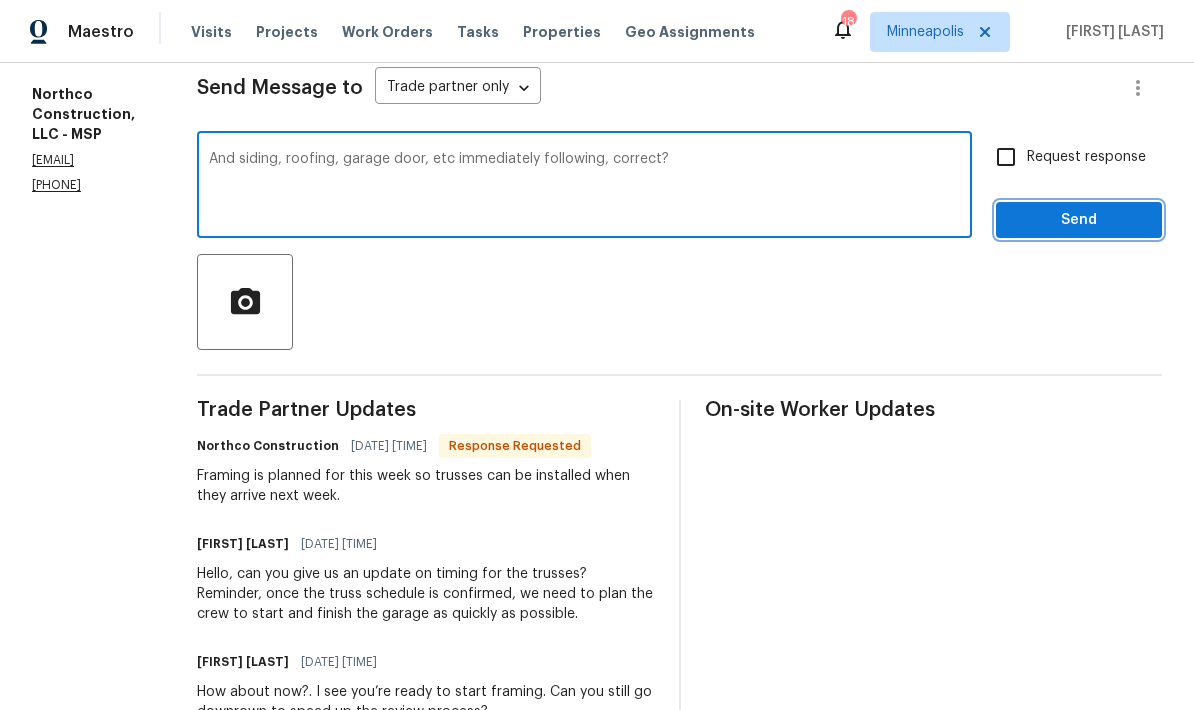 click on "Send" at bounding box center (1079, 220) 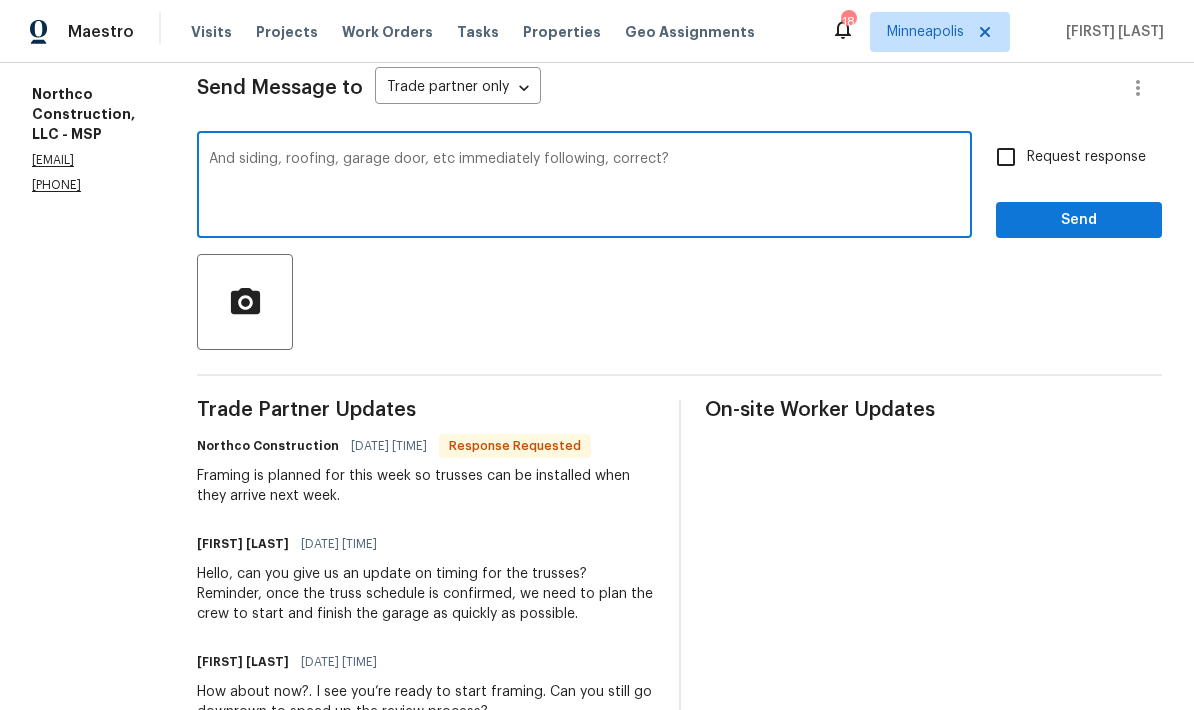 scroll, scrollTop: 0, scrollLeft: 0, axis: both 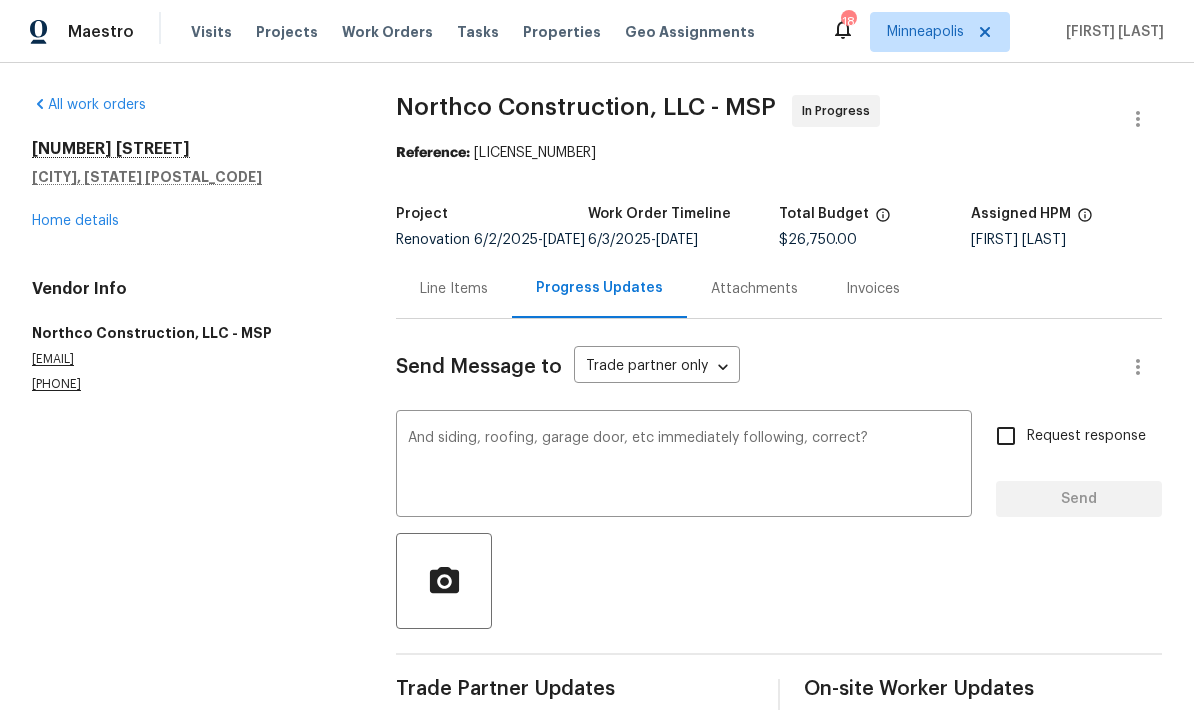 type 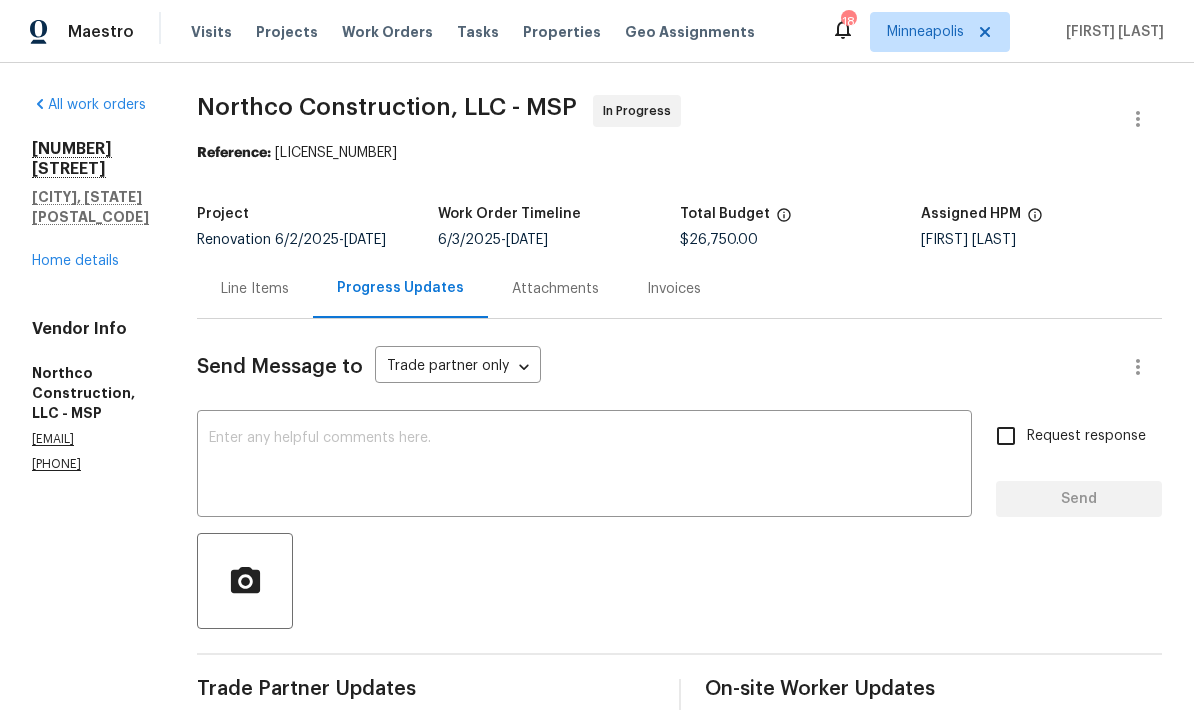 scroll, scrollTop: 0, scrollLeft: 0, axis: both 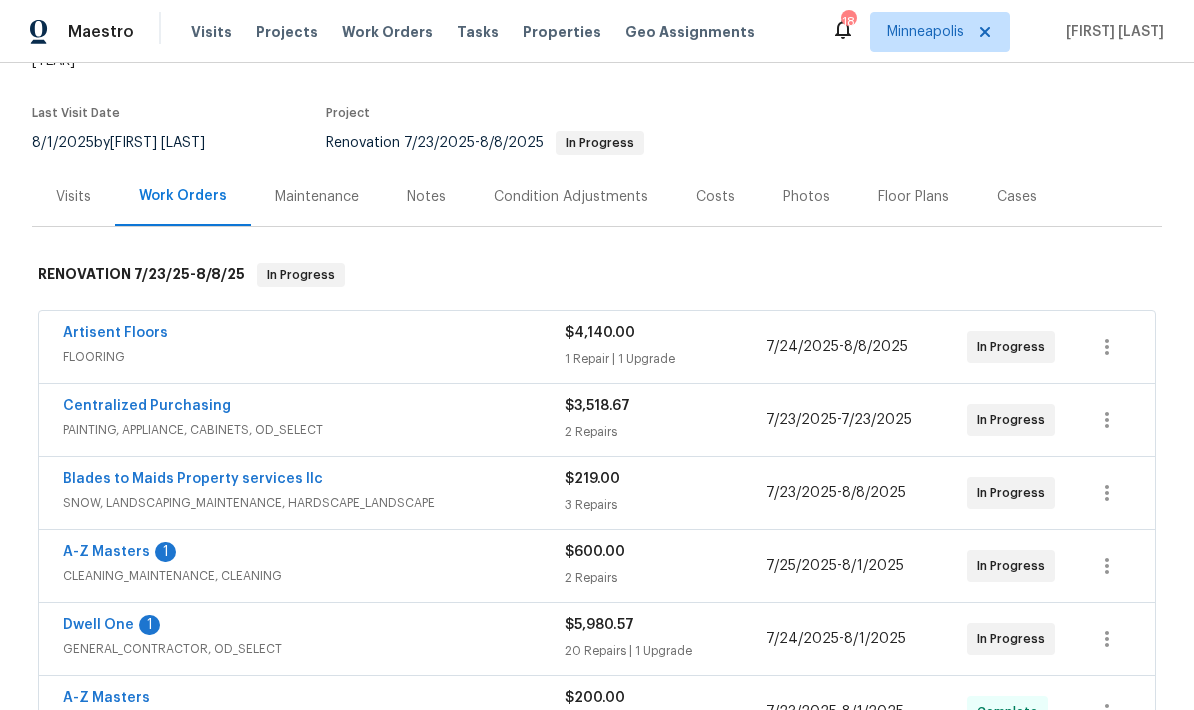 click on "Dwell One" at bounding box center (98, 625) 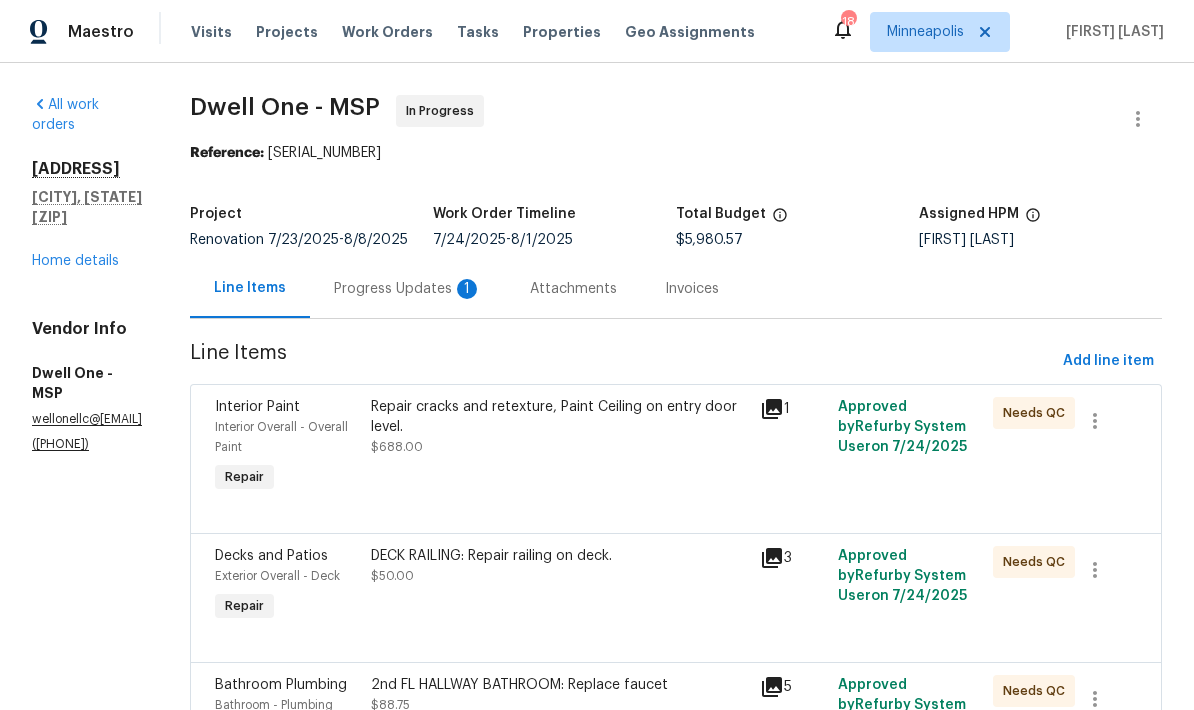 click on "Progress Updates 1" at bounding box center [408, 289] 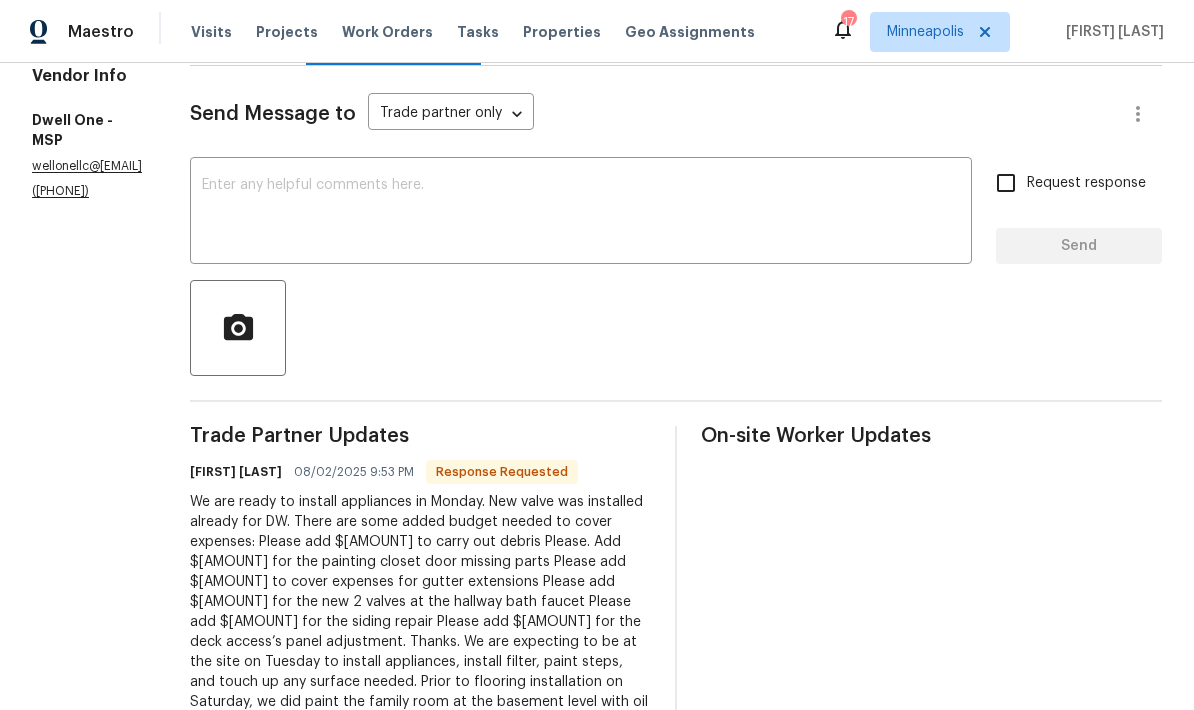 scroll, scrollTop: 252, scrollLeft: 0, axis: vertical 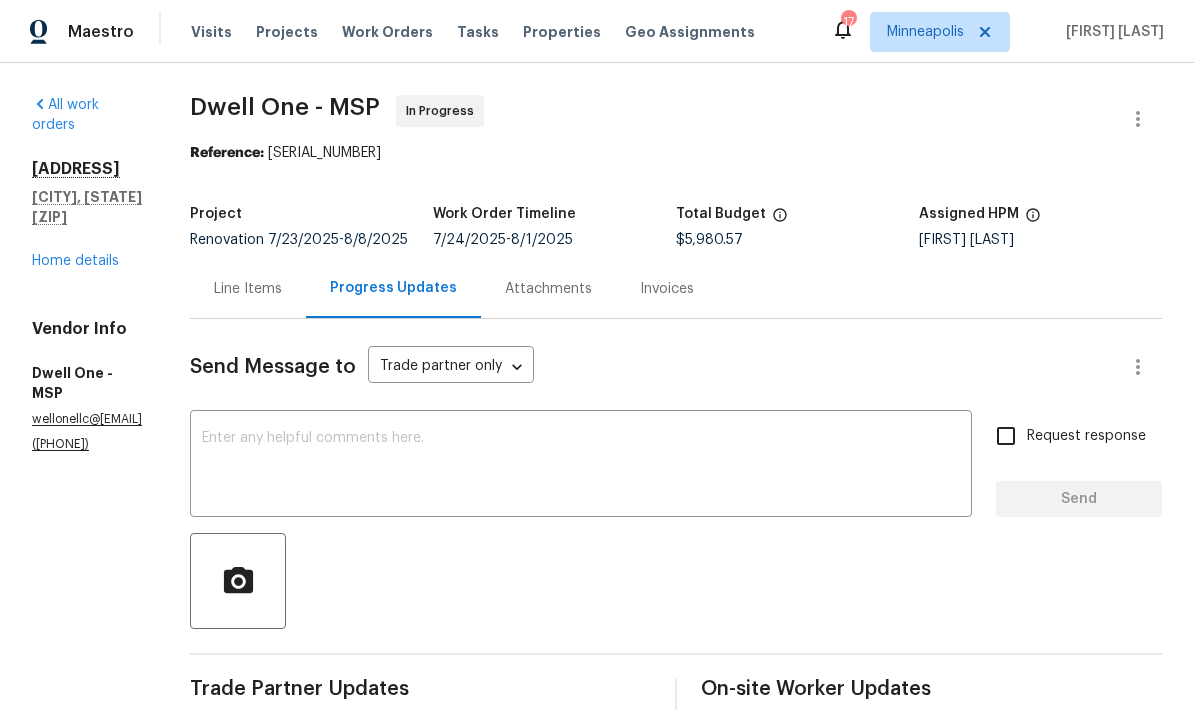 click on "Line Items" at bounding box center [248, 288] 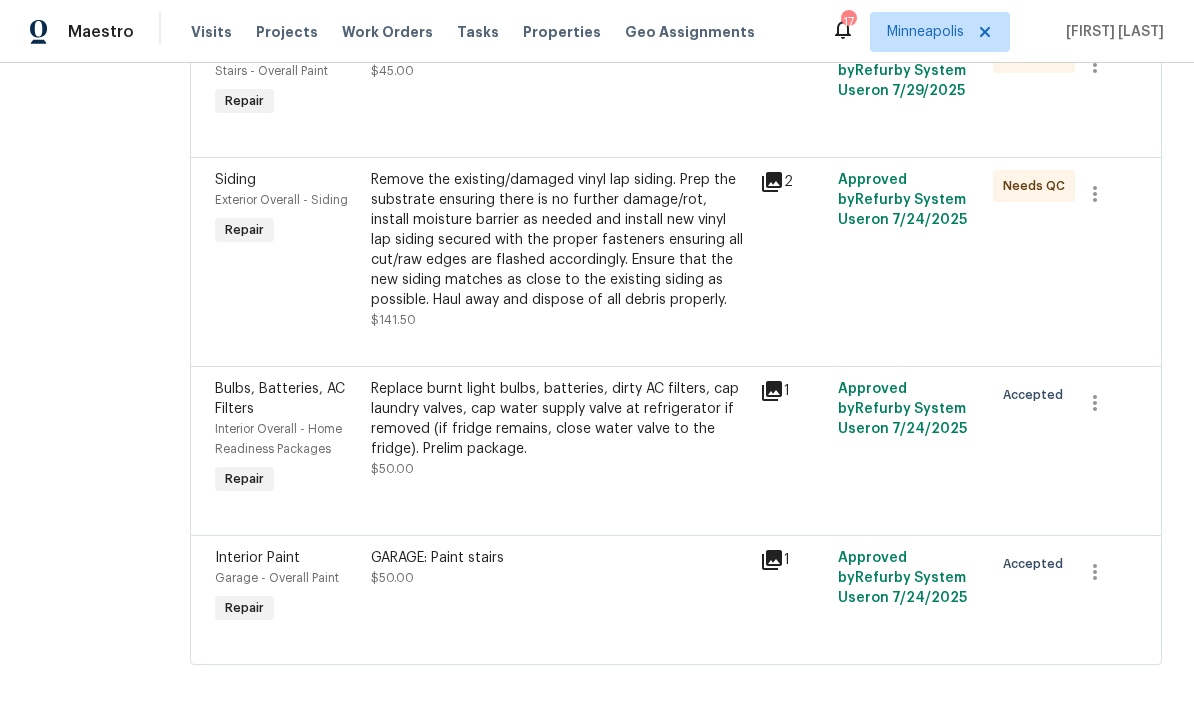 scroll, scrollTop: 2868, scrollLeft: 0, axis: vertical 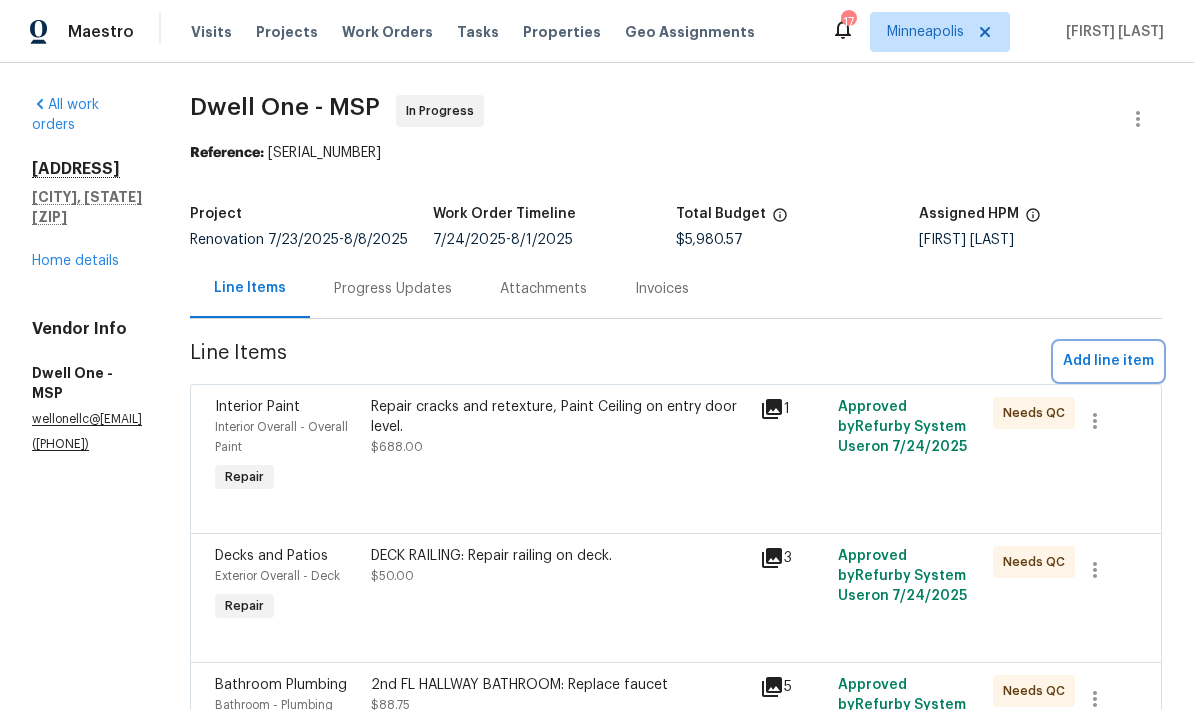 click on "Add line item" at bounding box center [1108, 361] 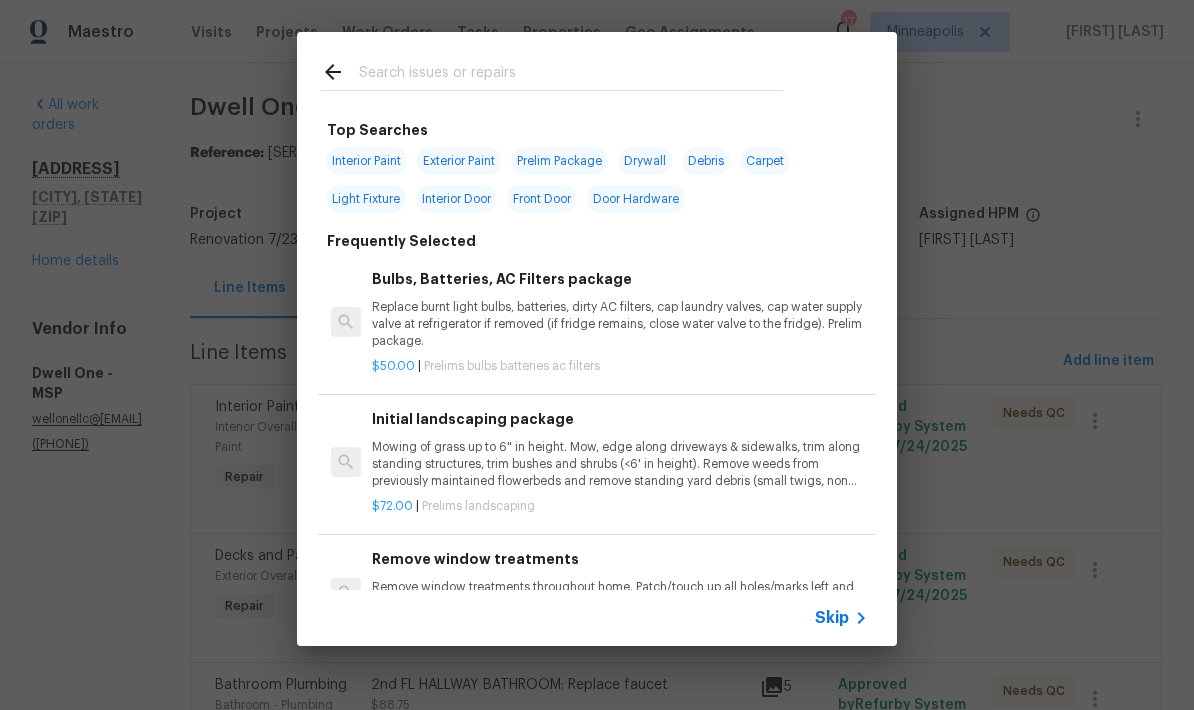 click at bounding box center [571, 75] 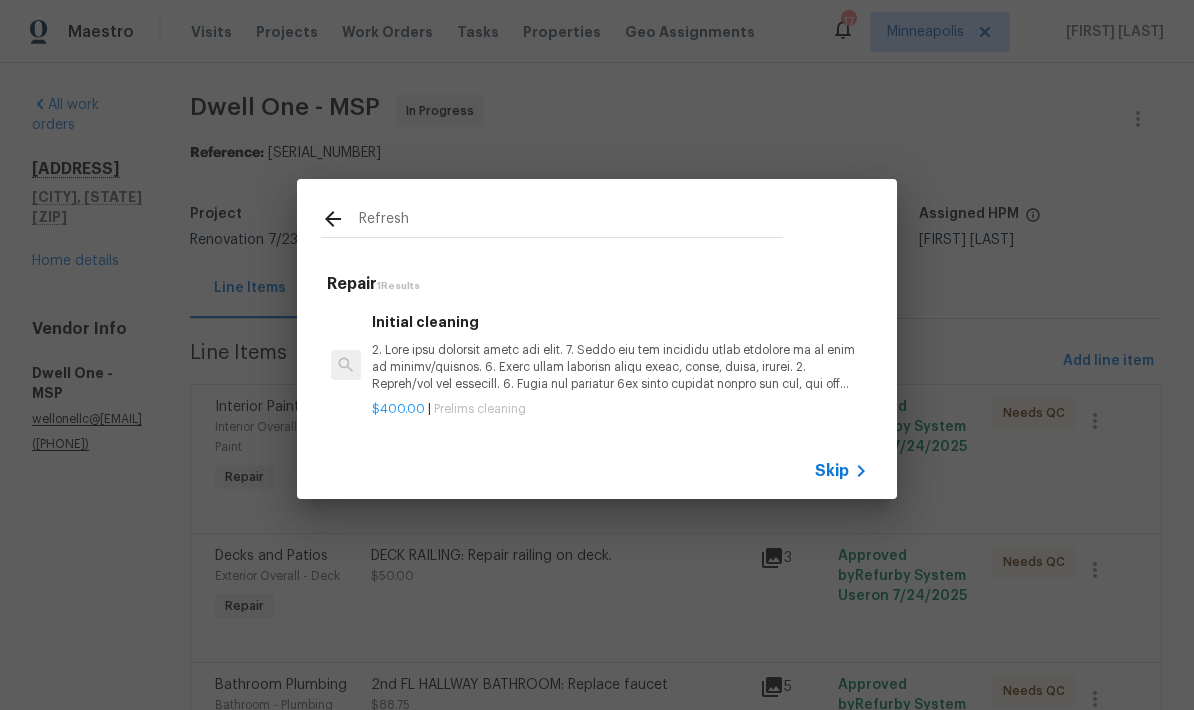 type on "Refresh" 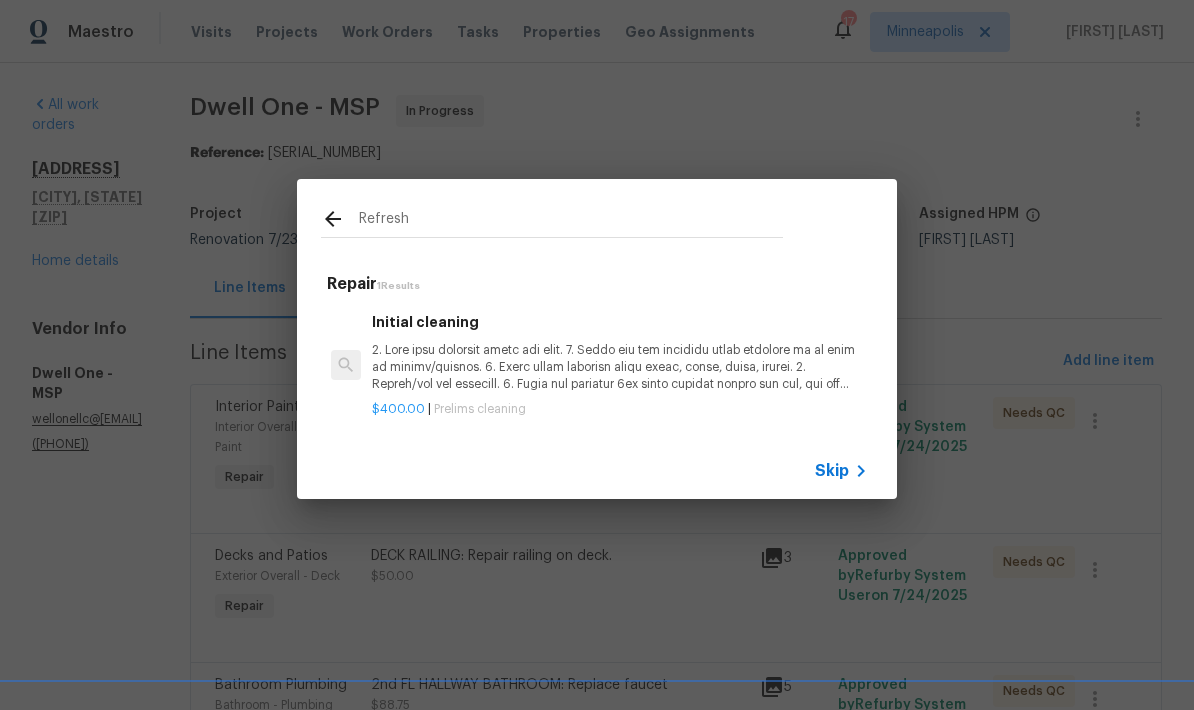 click 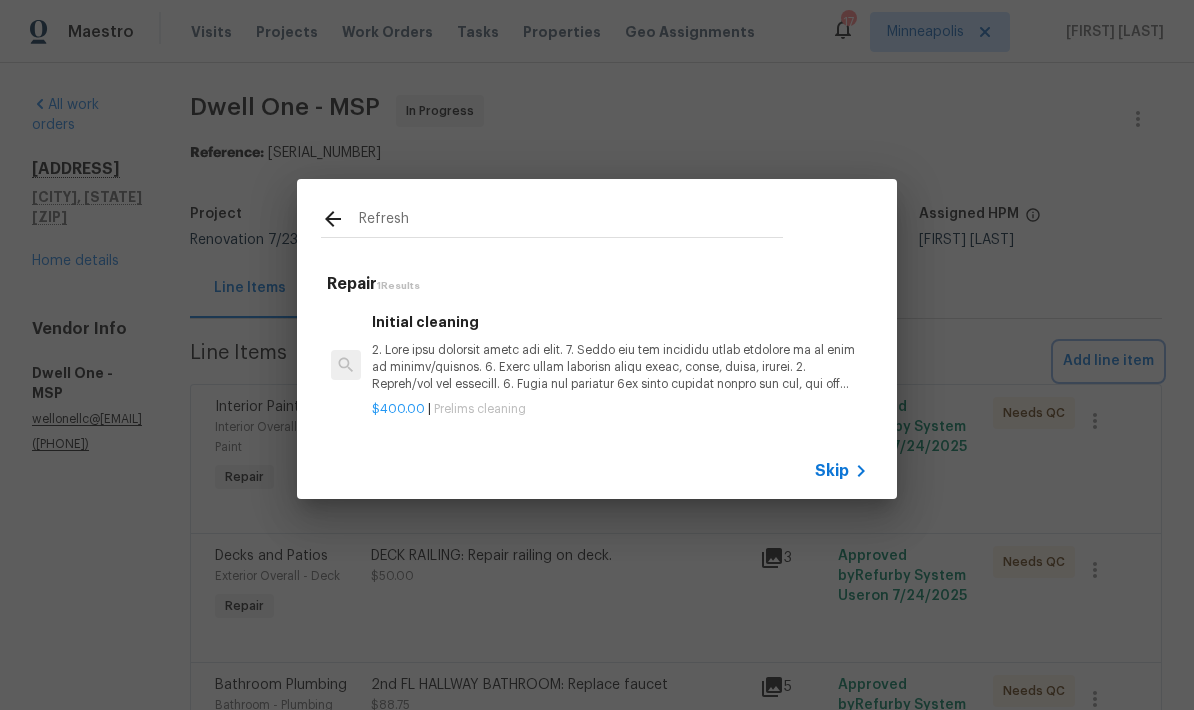 type 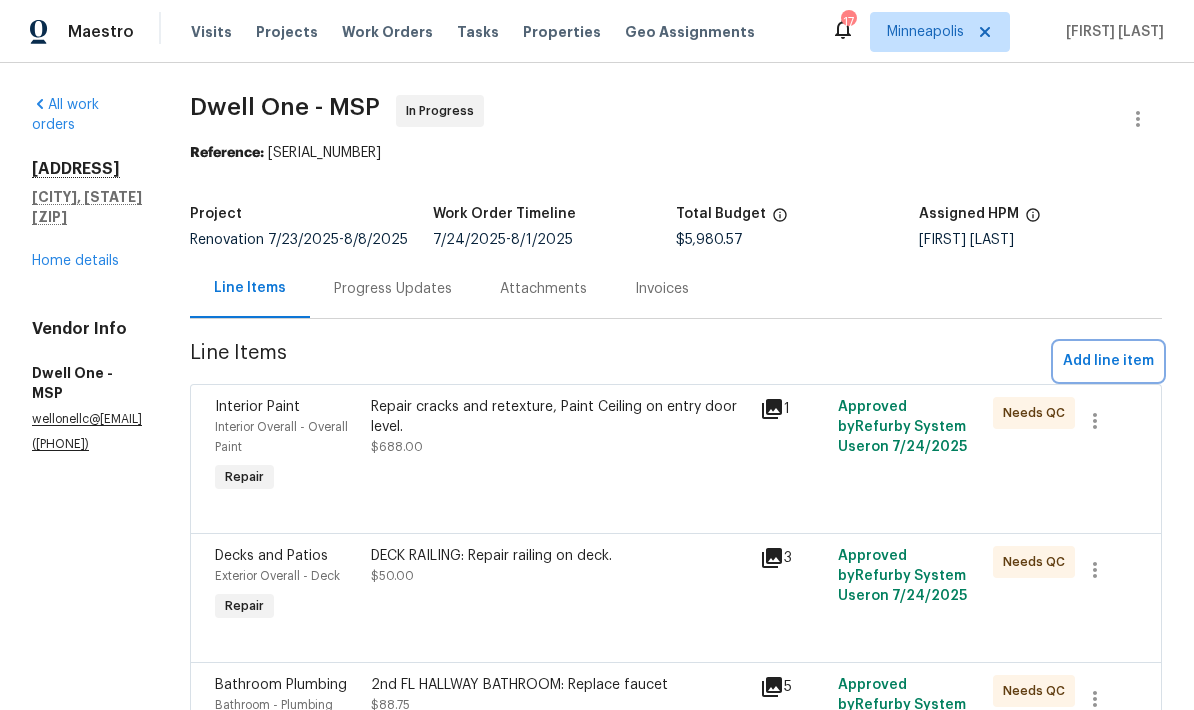click on "Add line item" at bounding box center [1108, 361] 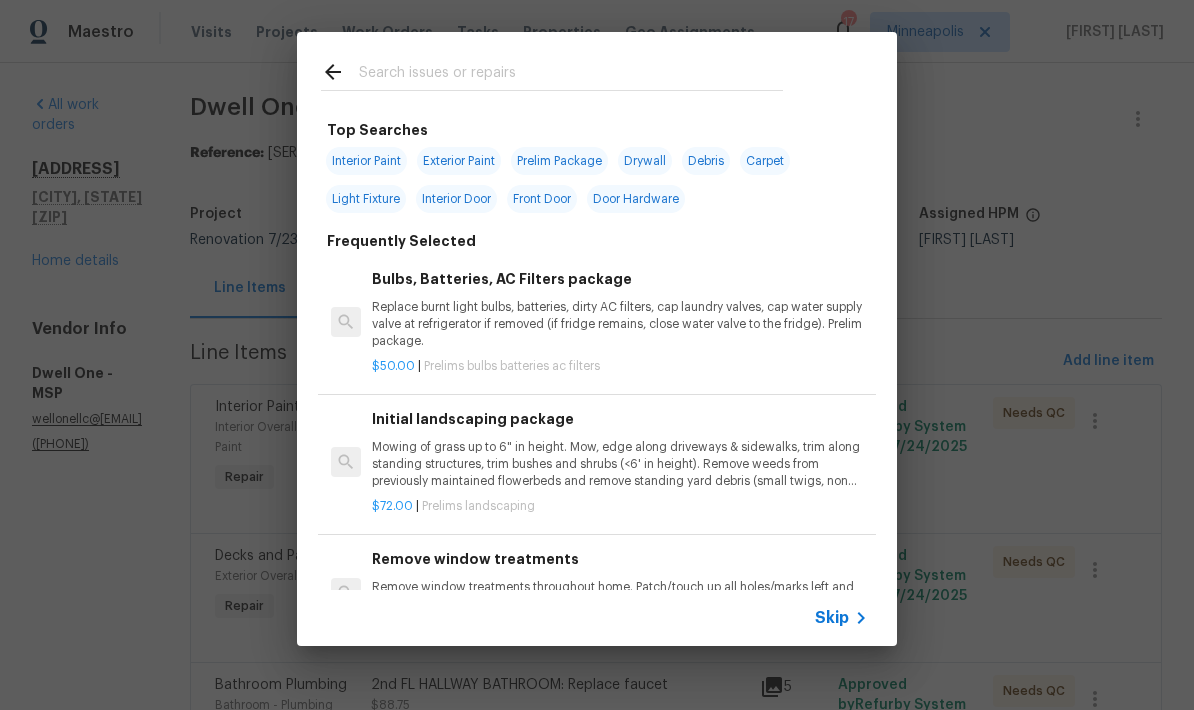 click at bounding box center [571, 75] 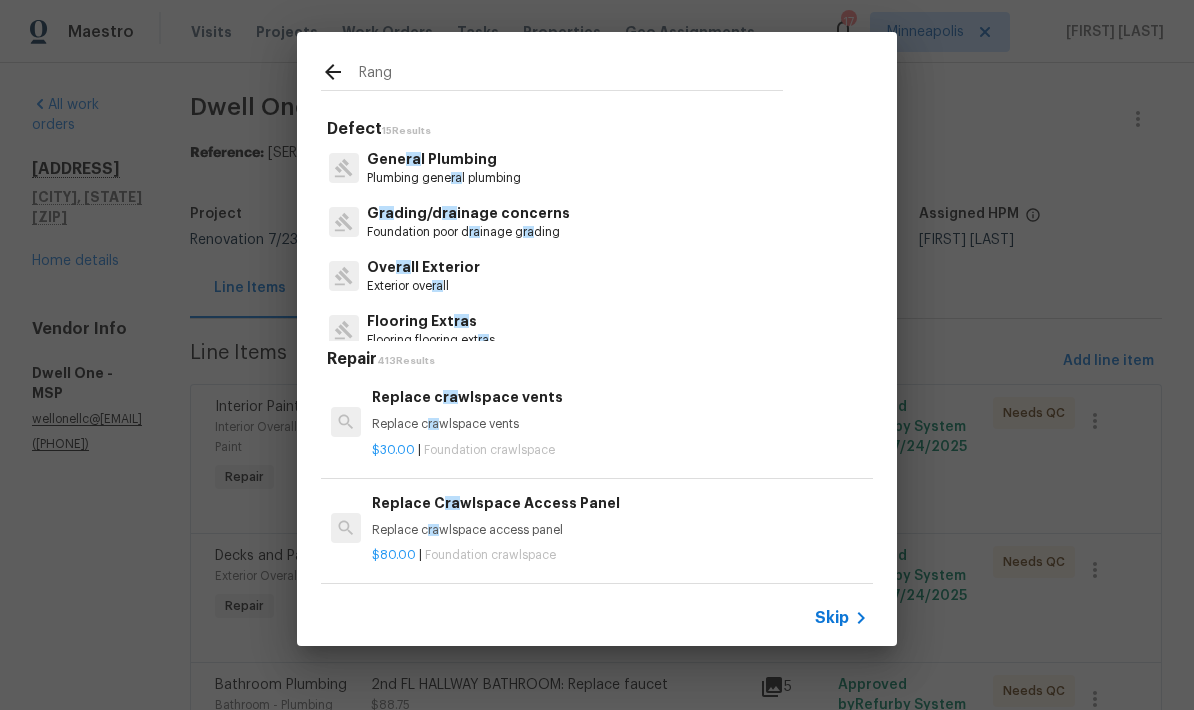 type on "Range" 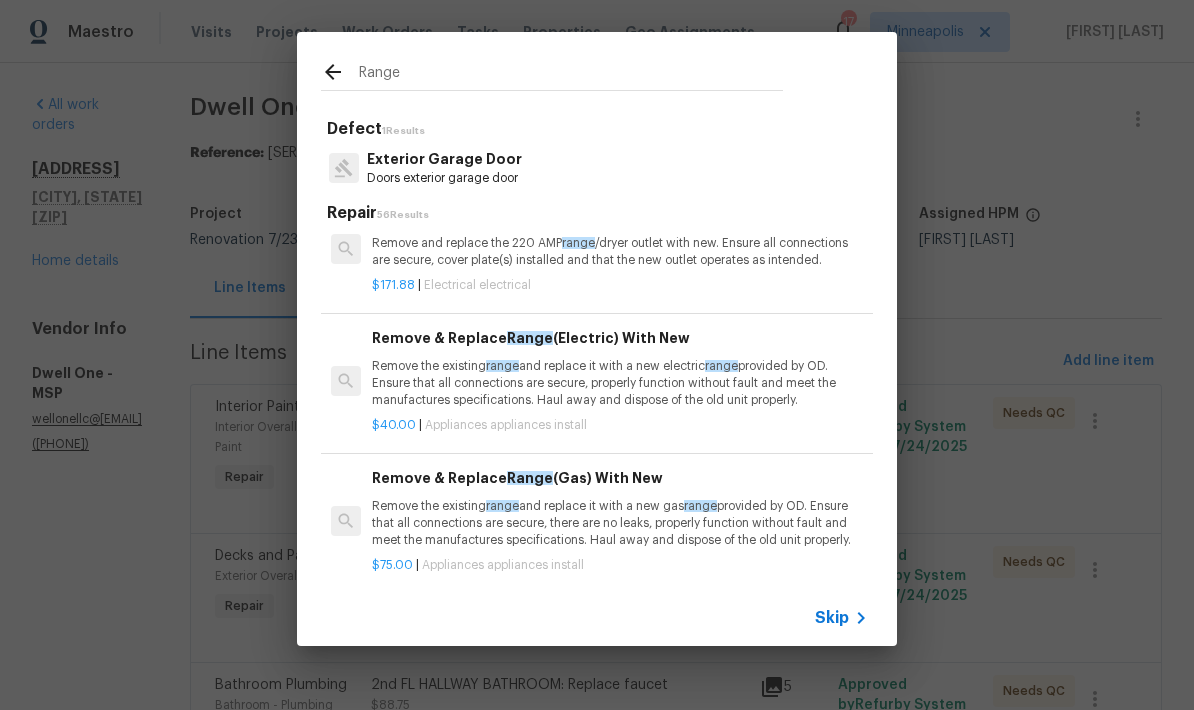 scroll, scrollTop: 318, scrollLeft: 0, axis: vertical 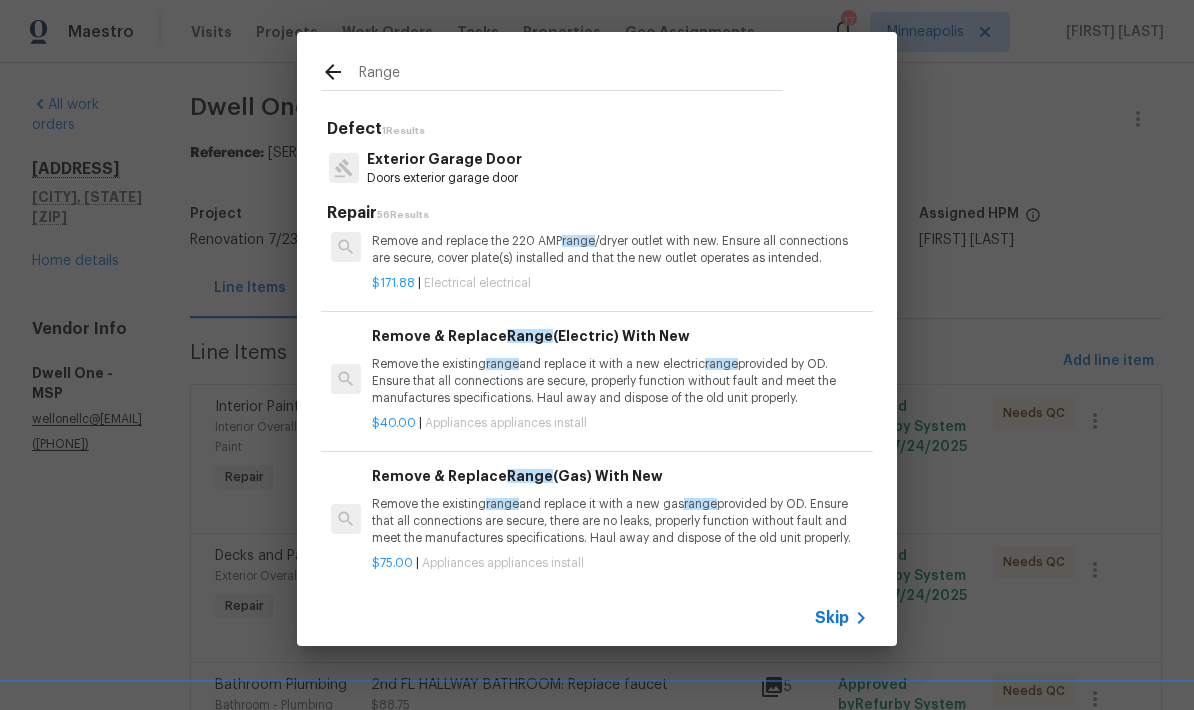 click on "Remove the existing  range  and replace it with a new electric  range  provided by OD. Ensure that all  connections are secure, properly function without fault and meet the manufactures specifications. Haul away and dispose of the old unit properly." at bounding box center (620, 381) 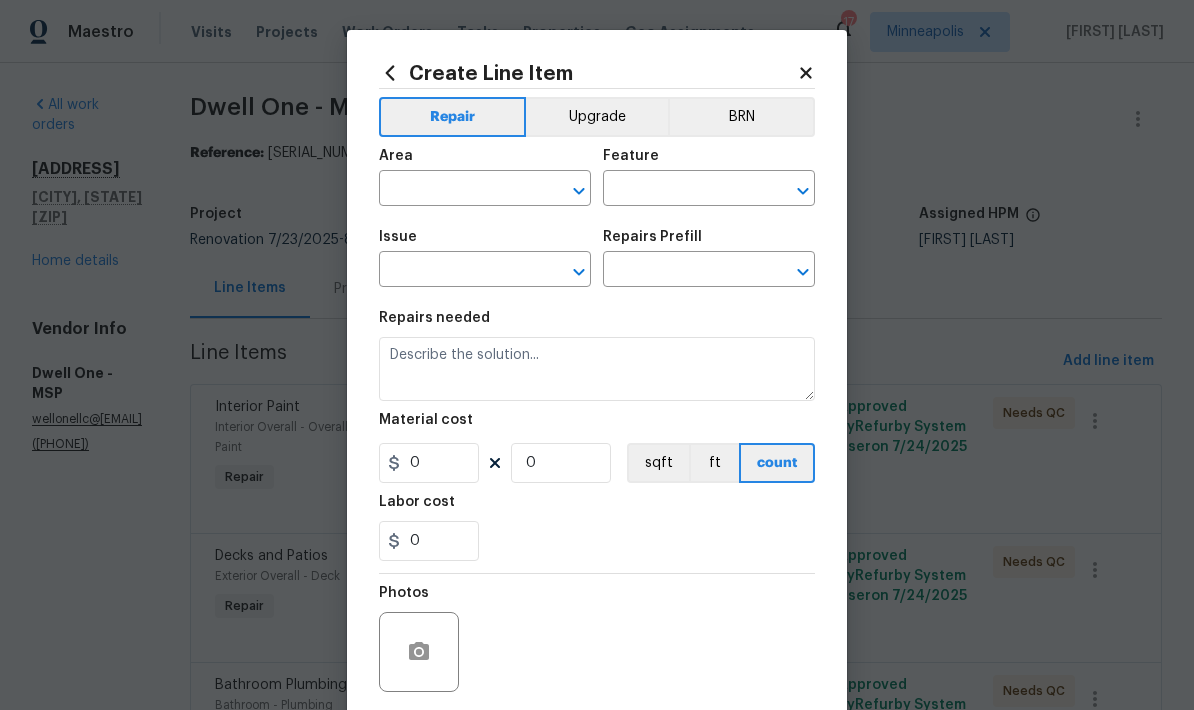 type on "Appliances" 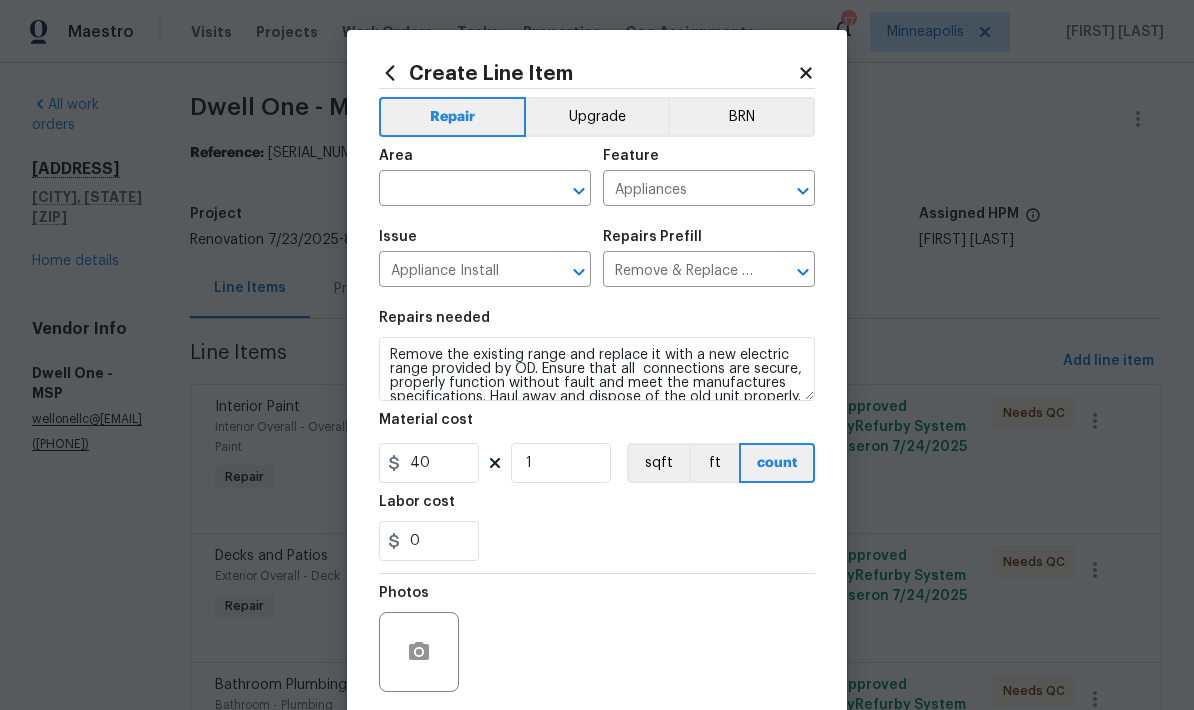 click at bounding box center (457, 190) 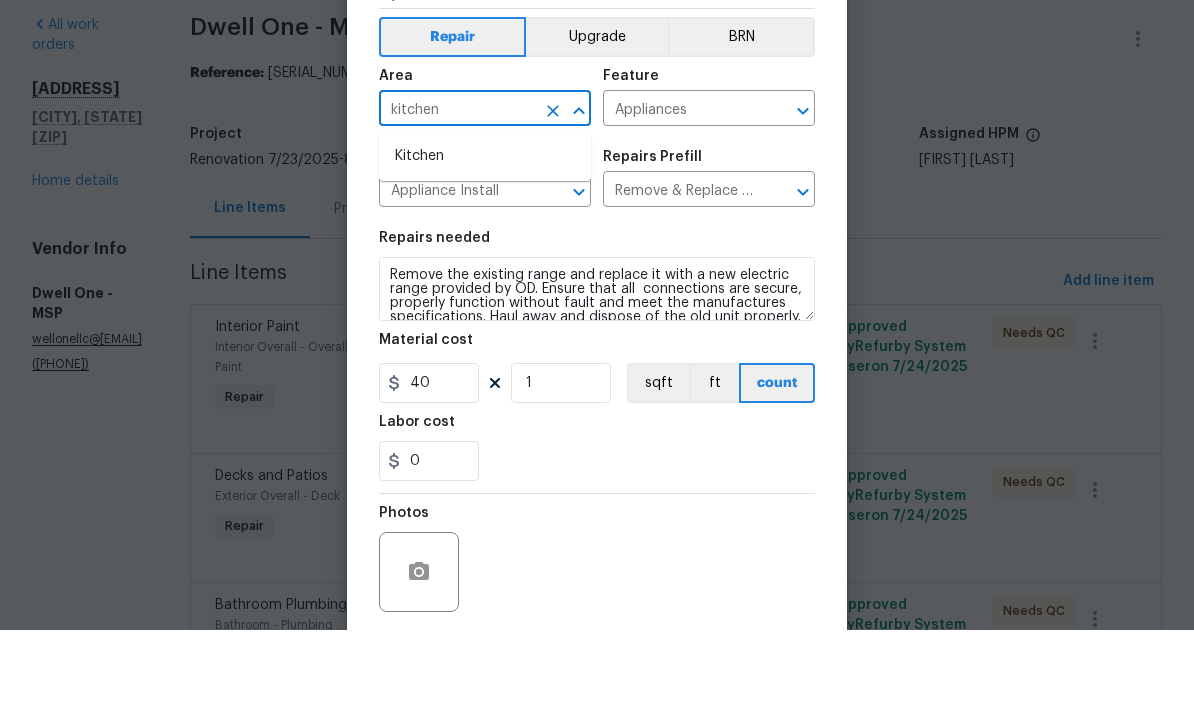 click on "Kitchen" at bounding box center (485, 236) 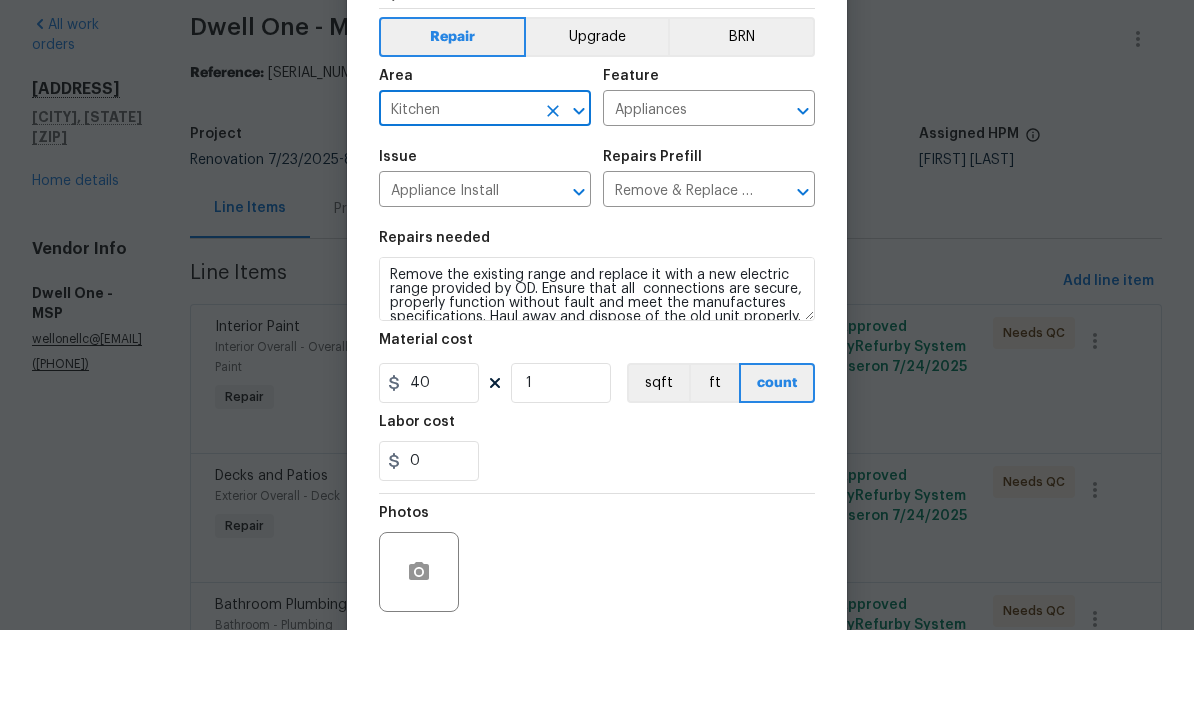 click on "Issue" at bounding box center [485, 243] 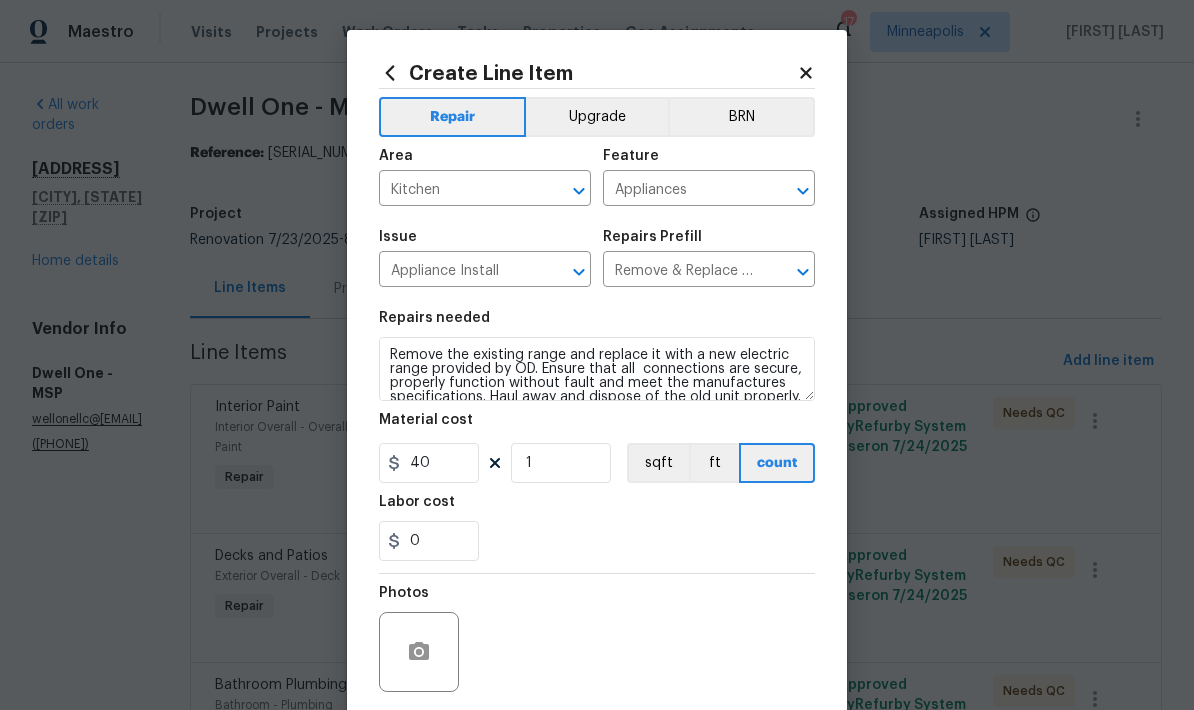 click on "Repairs needed Remove the existing range and replace it with a new electric range provided by OD. Ensure that all  connections are secure, properly function without fault and meet the manufactures specifications. Haul away and dispose of the old unit properly. Material cost 40 1 sqft ft count Labor cost 0" at bounding box center (597, 436) 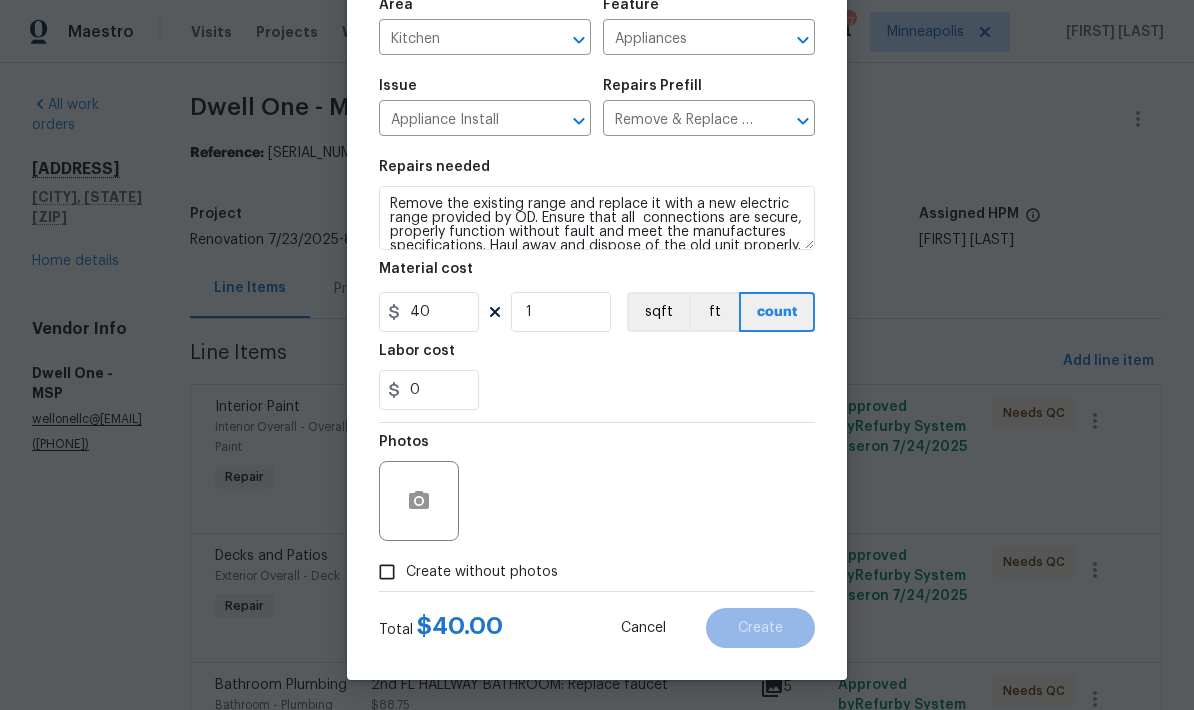 scroll, scrollTop: 155, scrollLeft: 0, axis: vertical 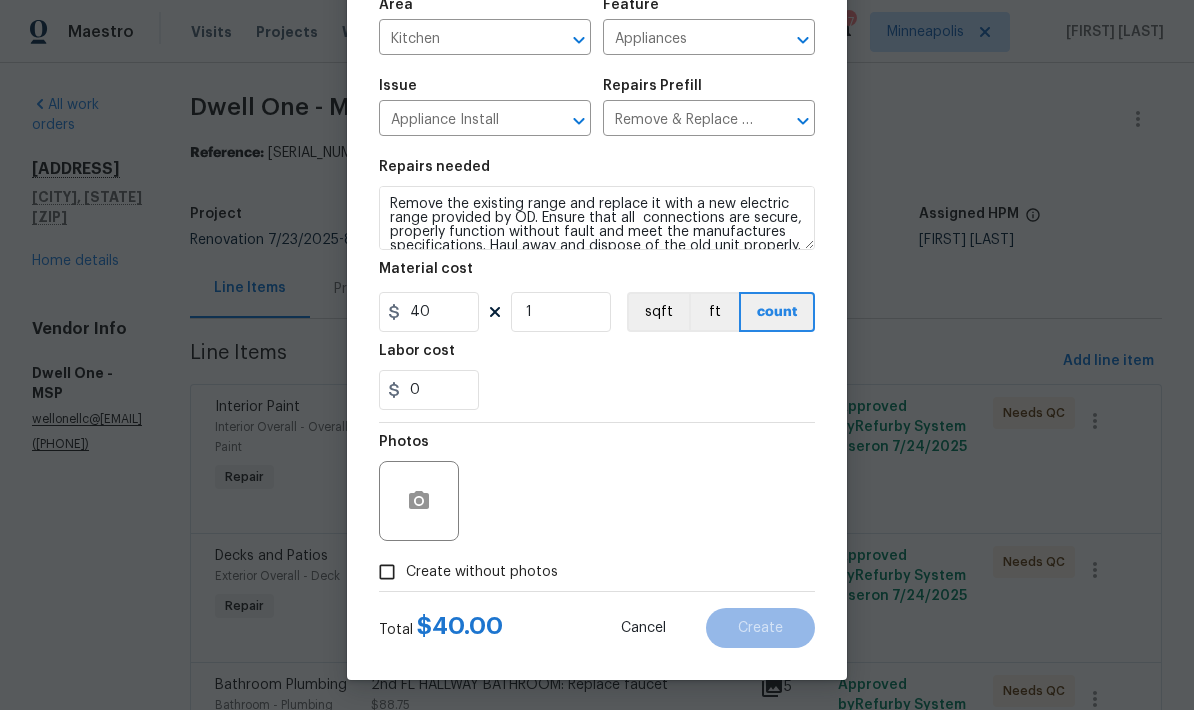 click on "Create without photos" at bounding box center (387, 572) 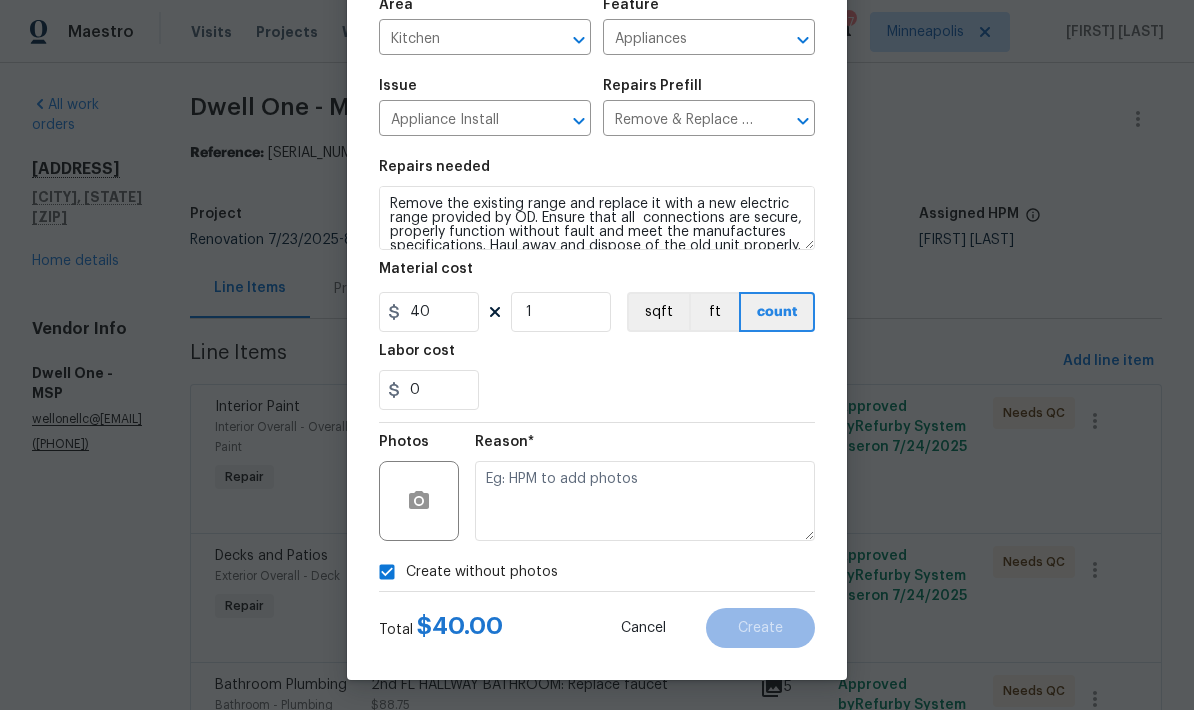 click at bounding box center [645, 501] 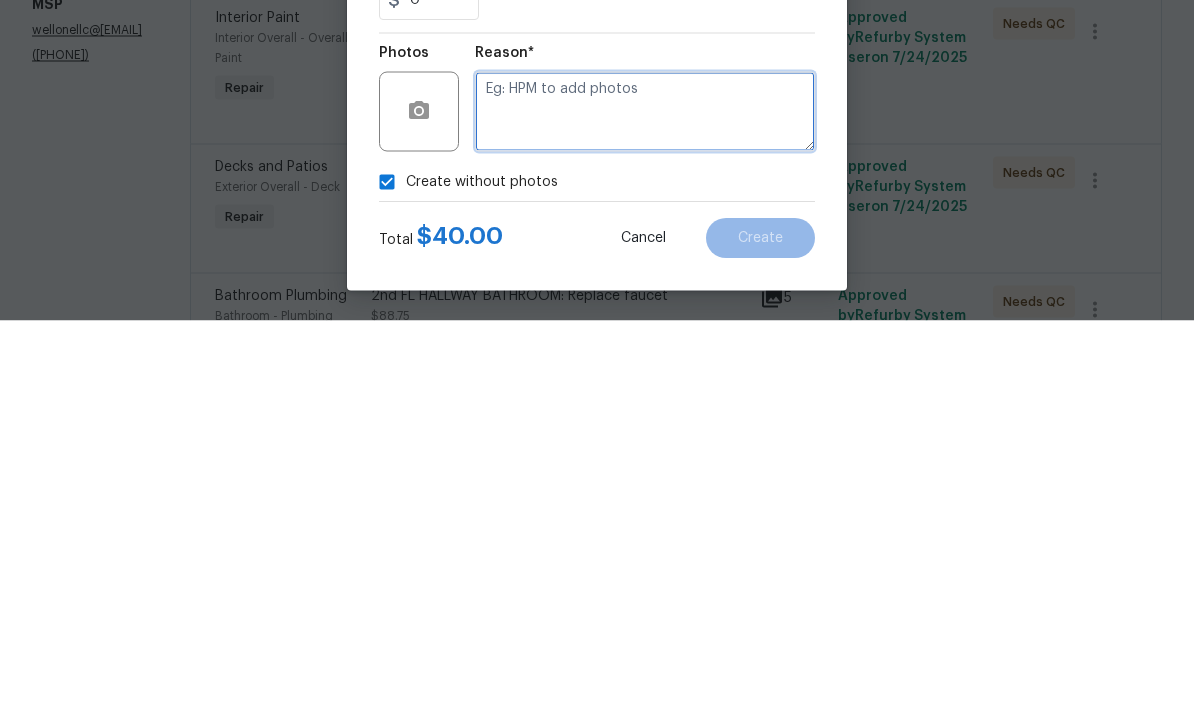 type on "S" 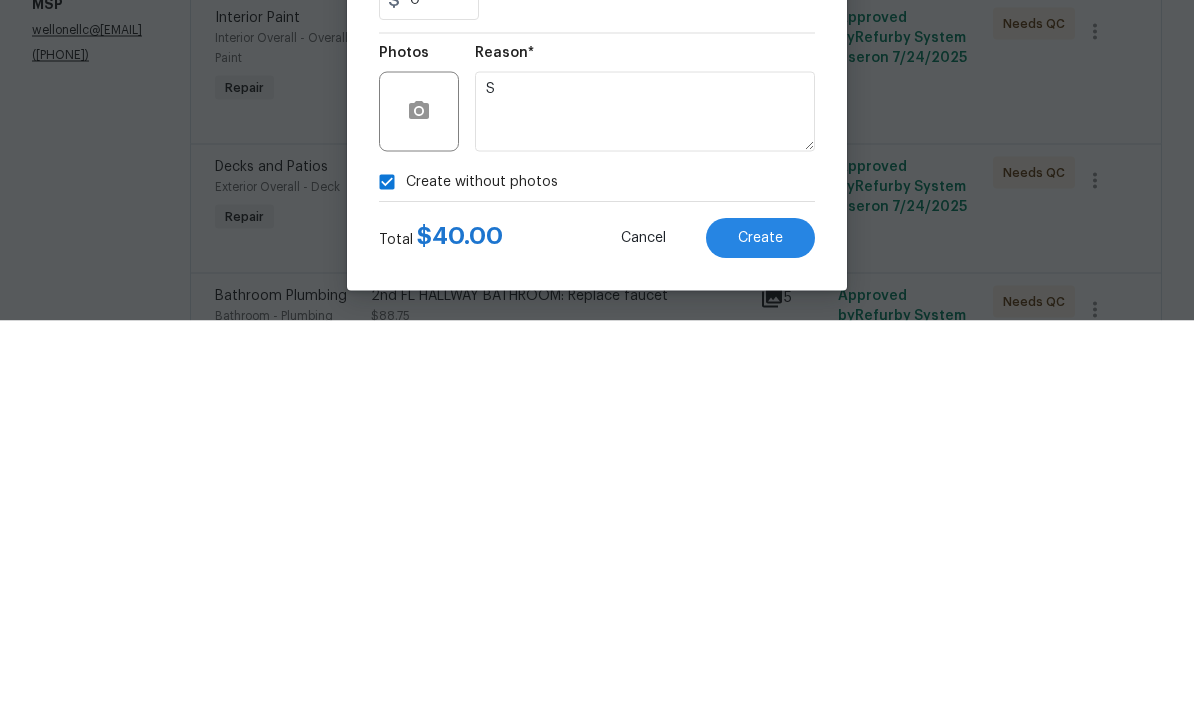 click on "Create without photos" at bounding box center (482, 572) 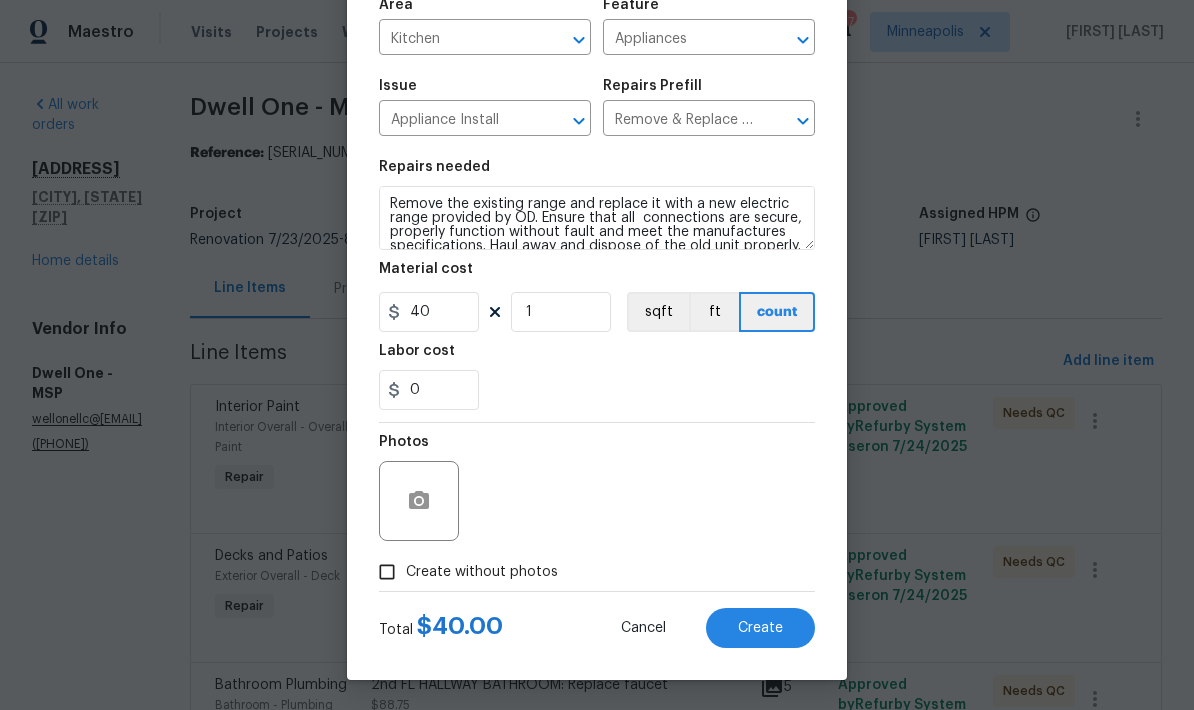 click on "Create" at bounding box center [760, 628] 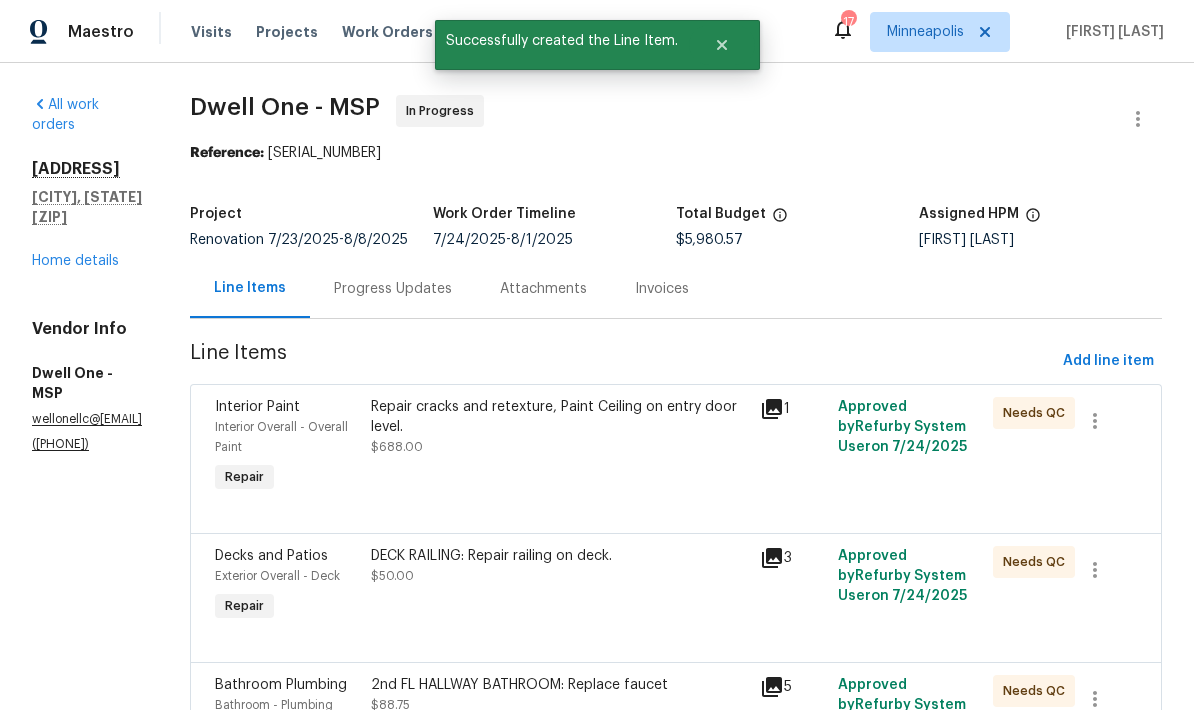 scroll, scrollTop: 0, scrollLeft: 0, axis: both 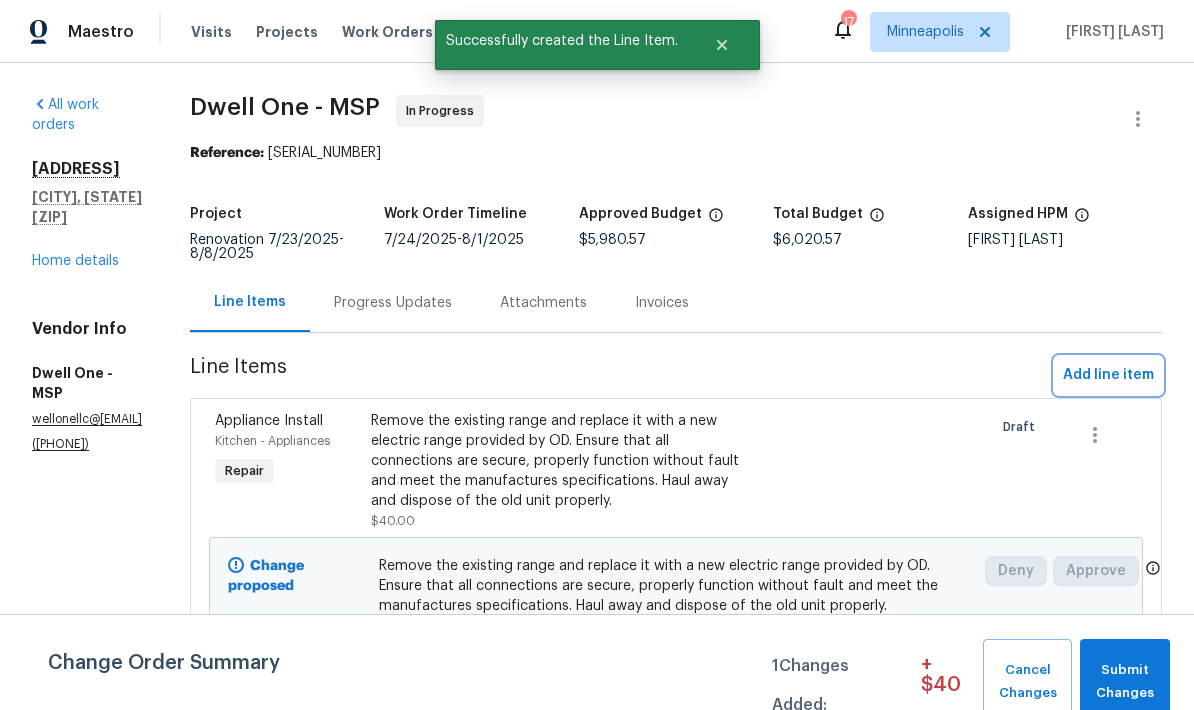 click on "Add line item" at bounding box center [1108, 375] 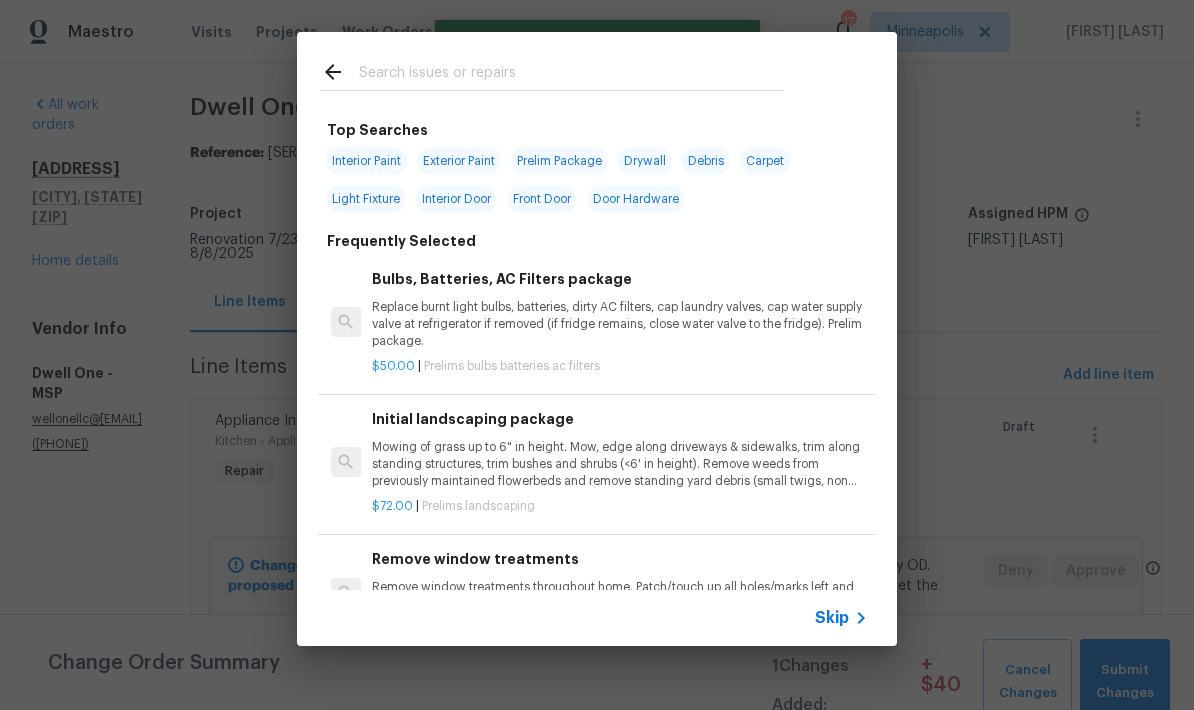 click at bounding box center [571, 75] 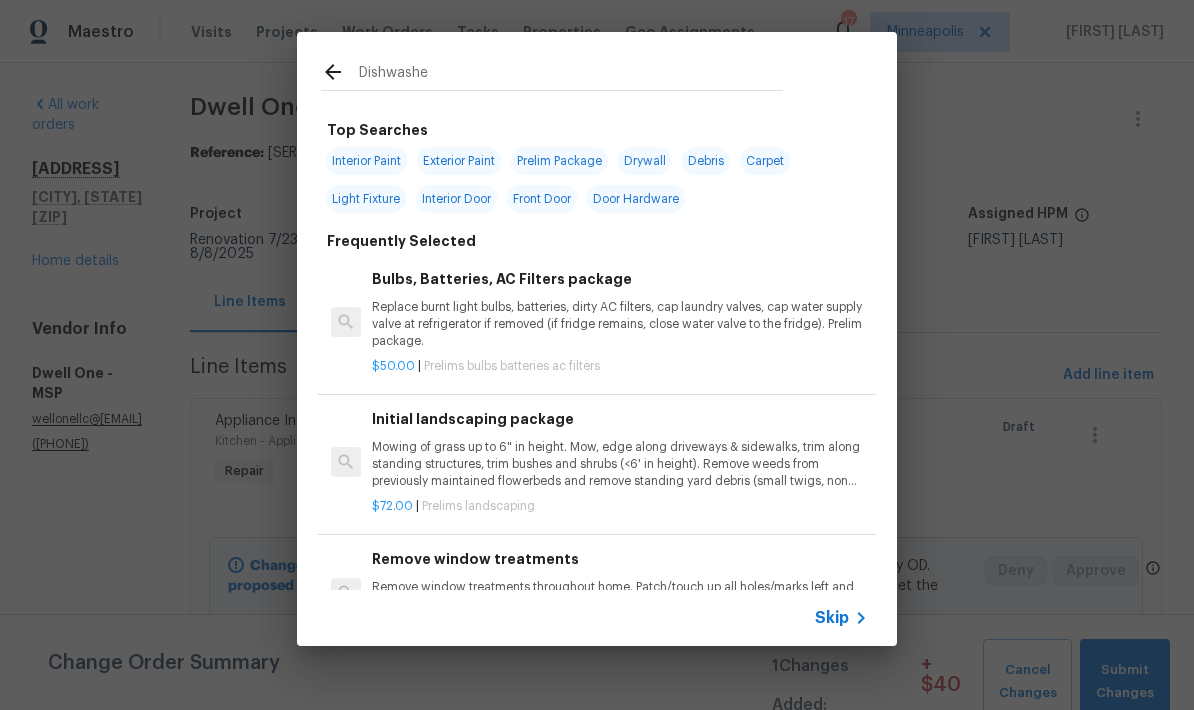 type on "Dishwasher" 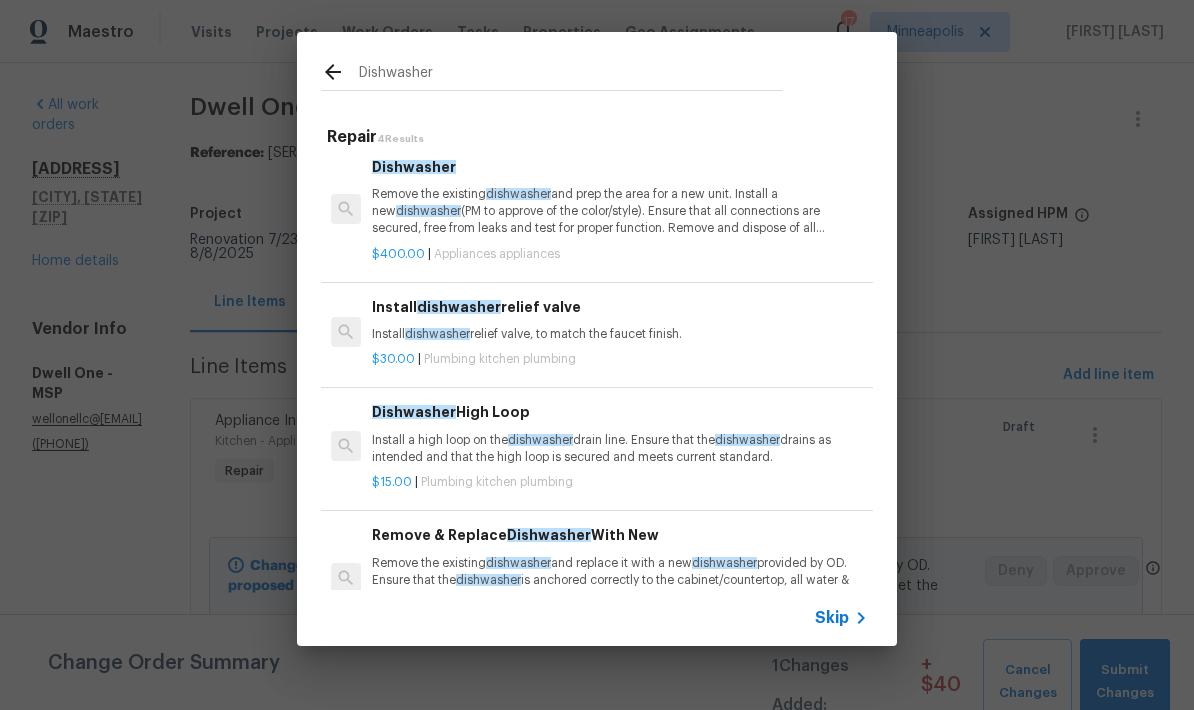 scroll, scrollTop: 8, scrollLeft: 0, axis: vertical 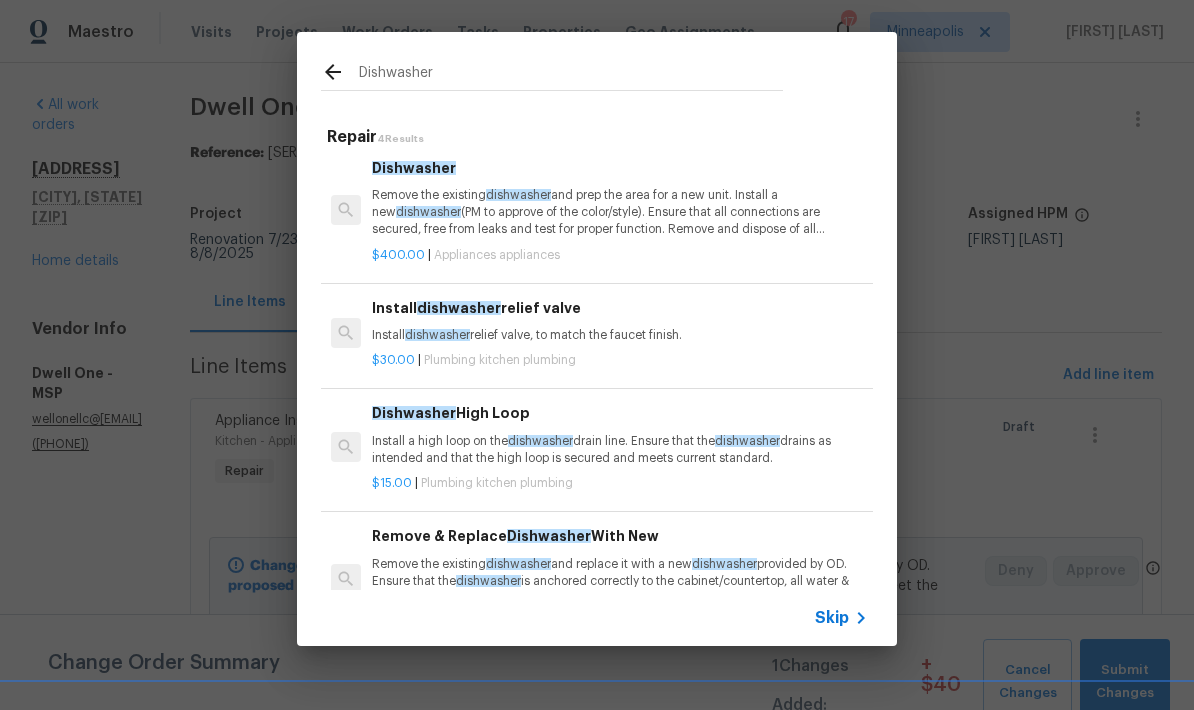 click on "Remove the existing dishwasher and replace it with a new dishwasher provided by OD. Ensure that the dishwasher is anchored correctly to the cabinet/countertop, all water & drain connections are secure, properly function without leaks, and meet the manufactures specifications. Haul away and dispose of the old unit properly." at bounding box center (620, 581) 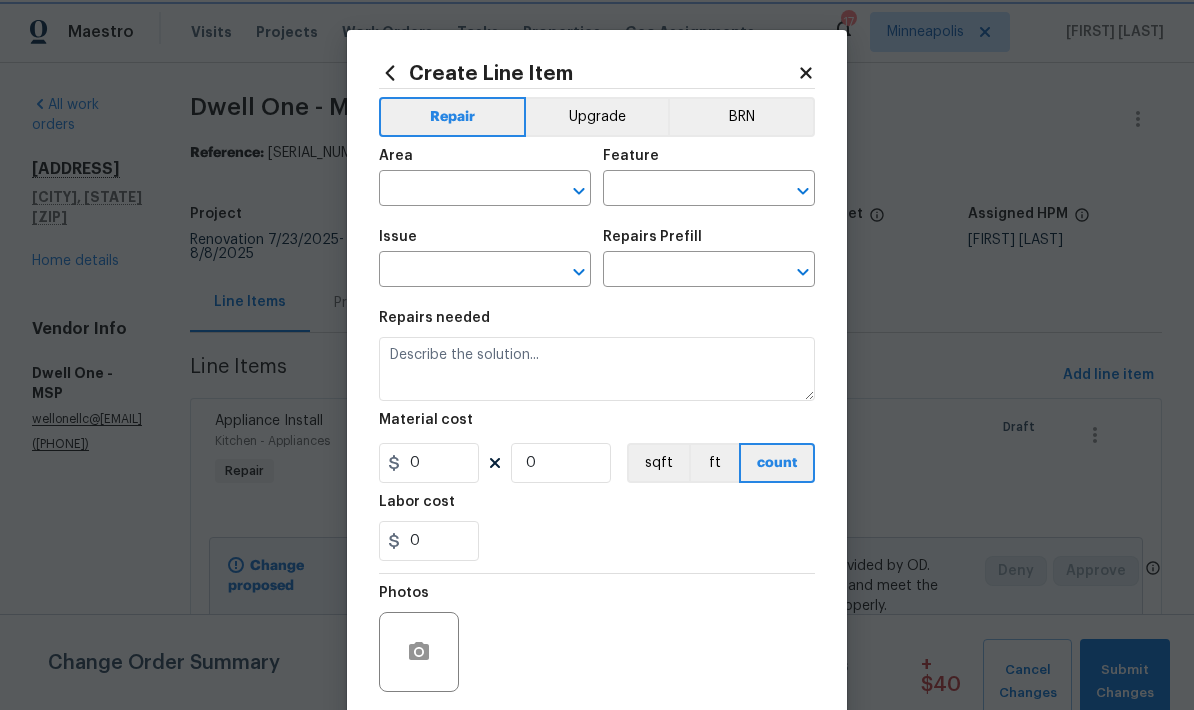 type on "Appliances" 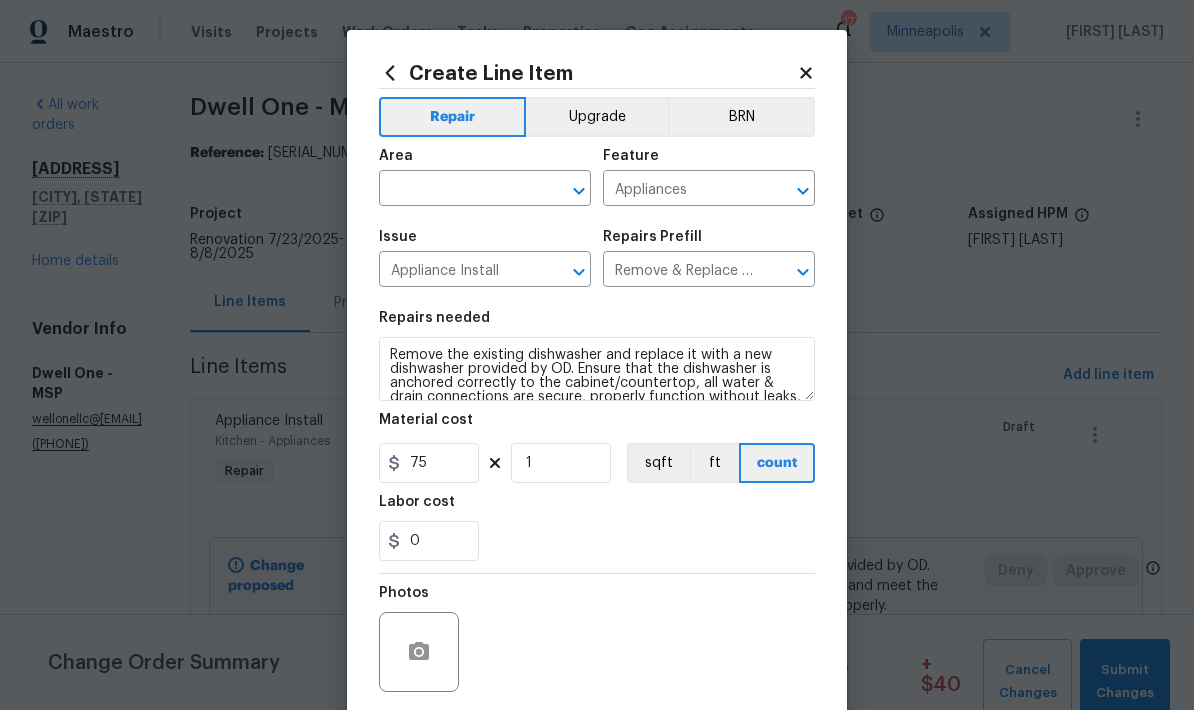 click at bounding box center (457, 190) 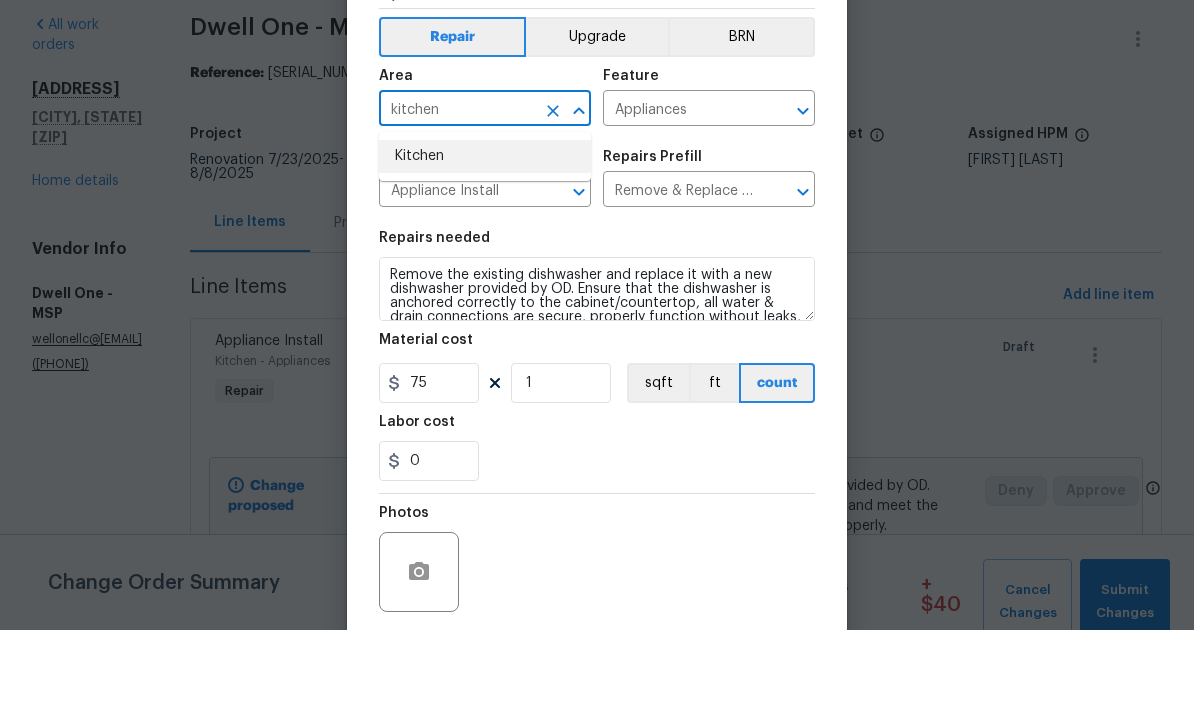 click on "Kitchen" at bounding box center (485, 236) 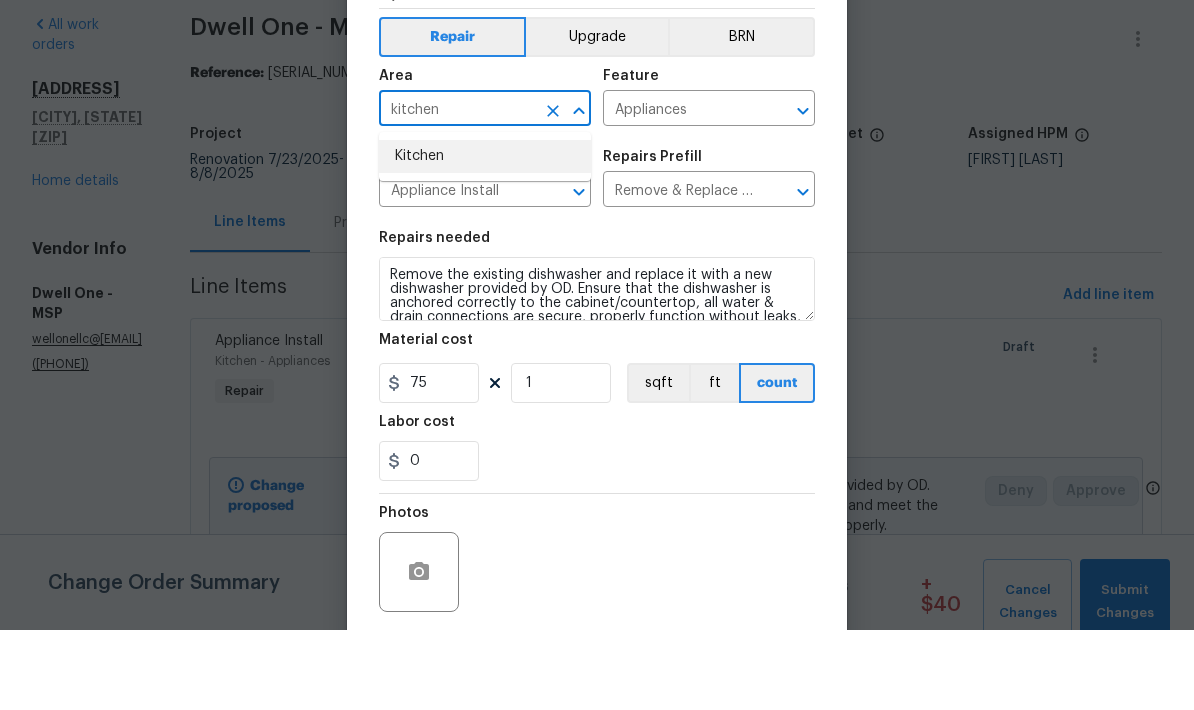 type on "Kitchen" 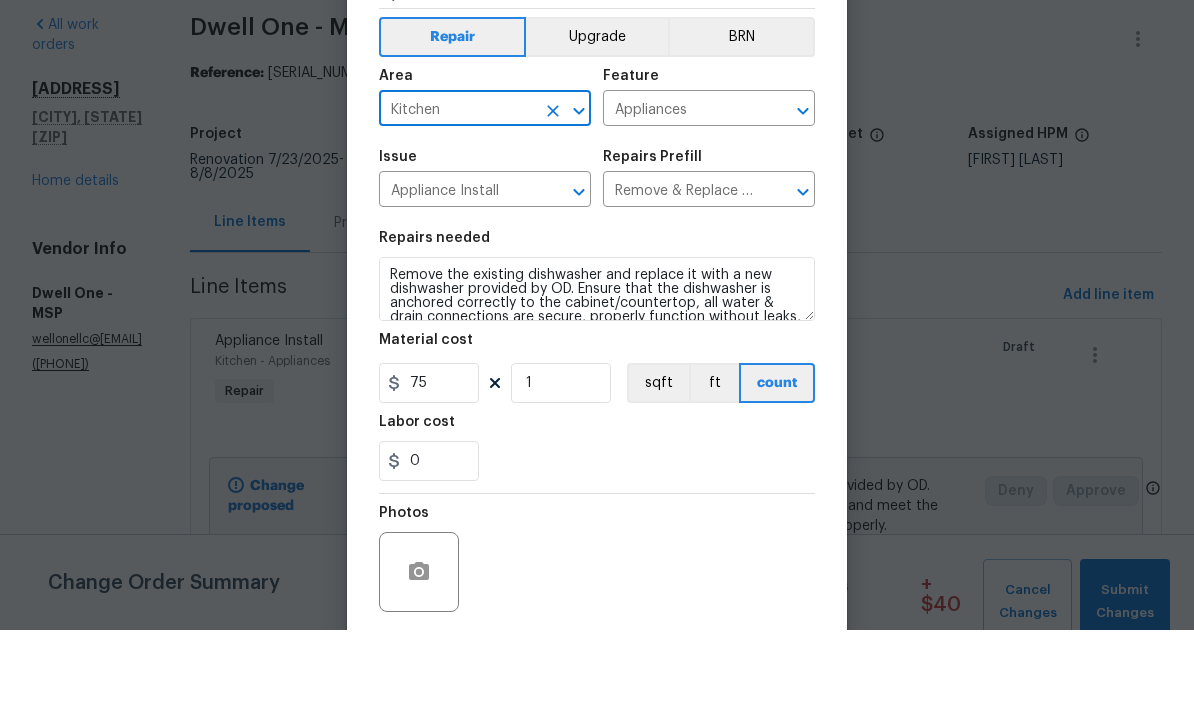scroll, scrollTop: 80, scrollLeft: 0, axis: vertical 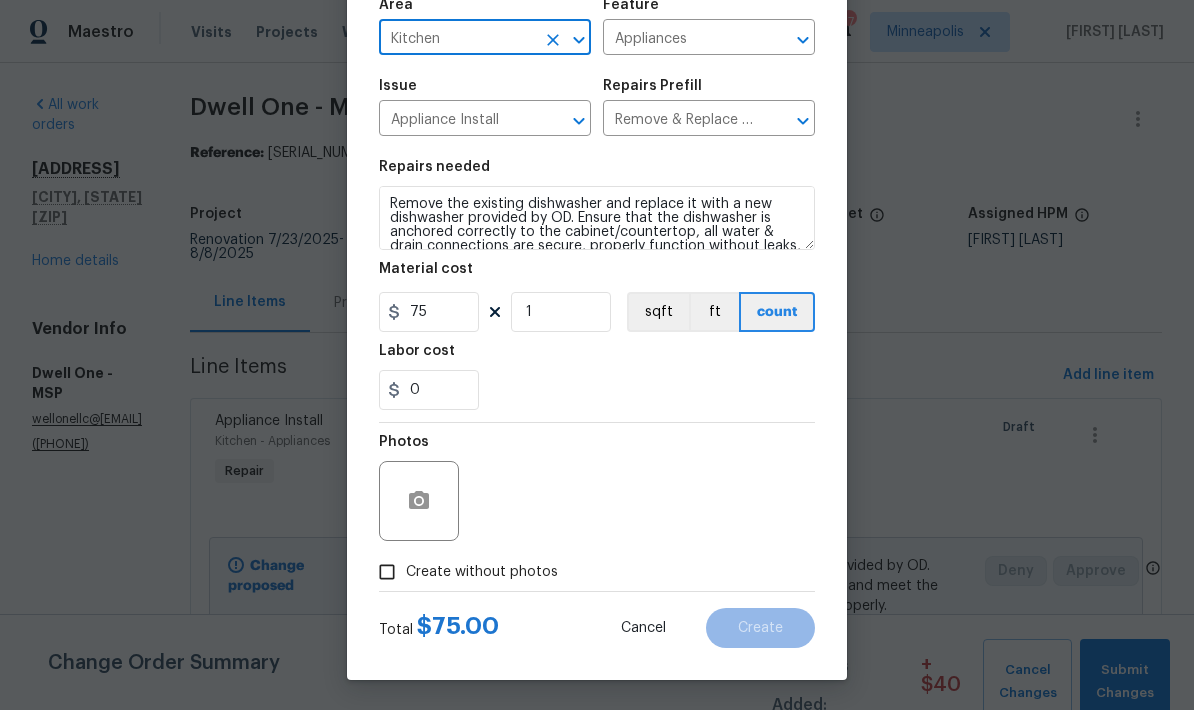 click on "Photos" at bounding box center [597, 488] 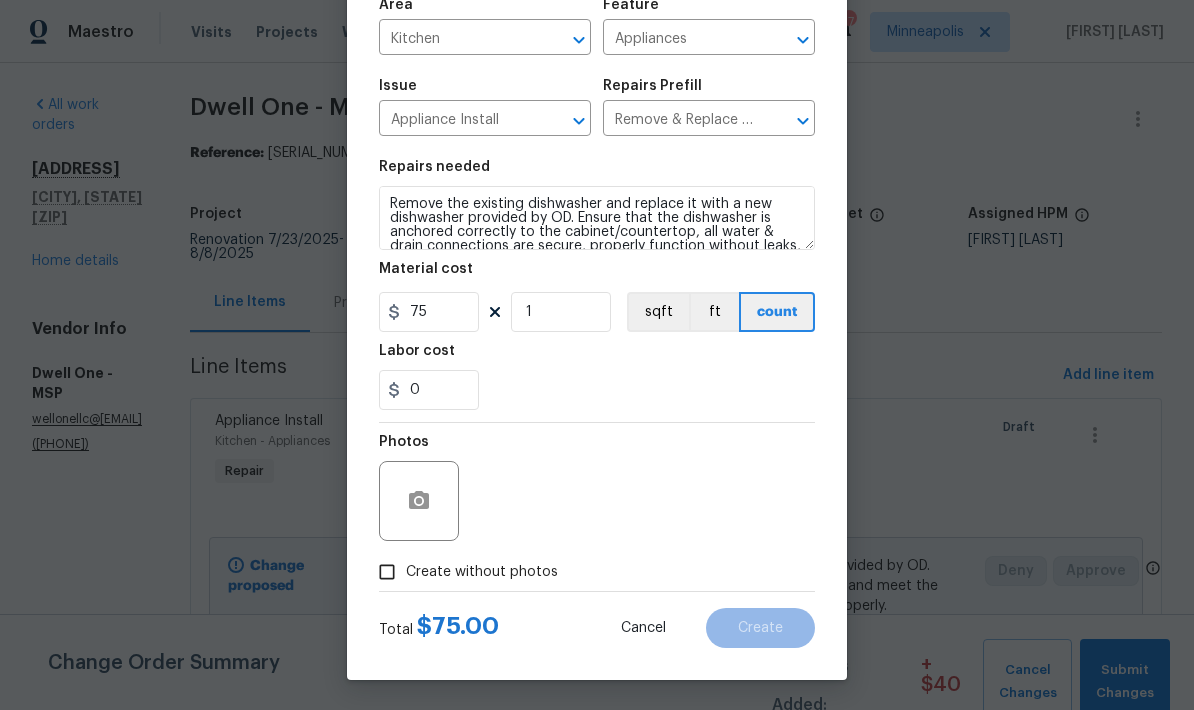 click on "Create without photos" at bounding box center [387, 572] 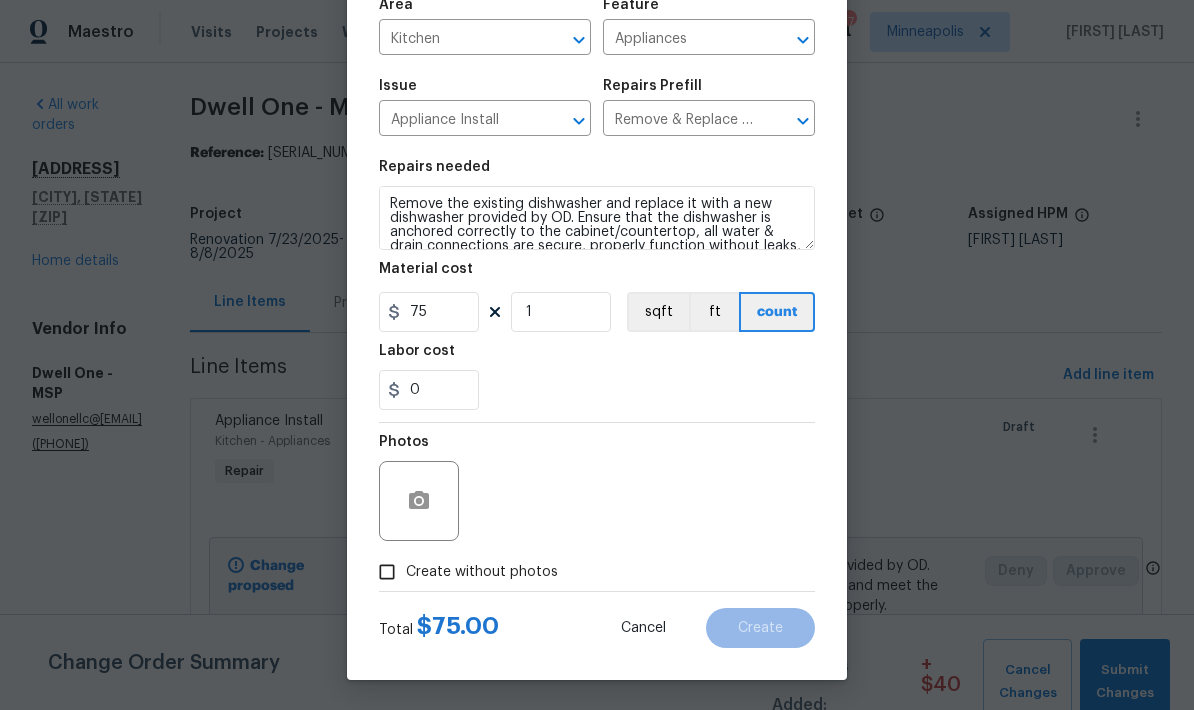 checkbox on "true" 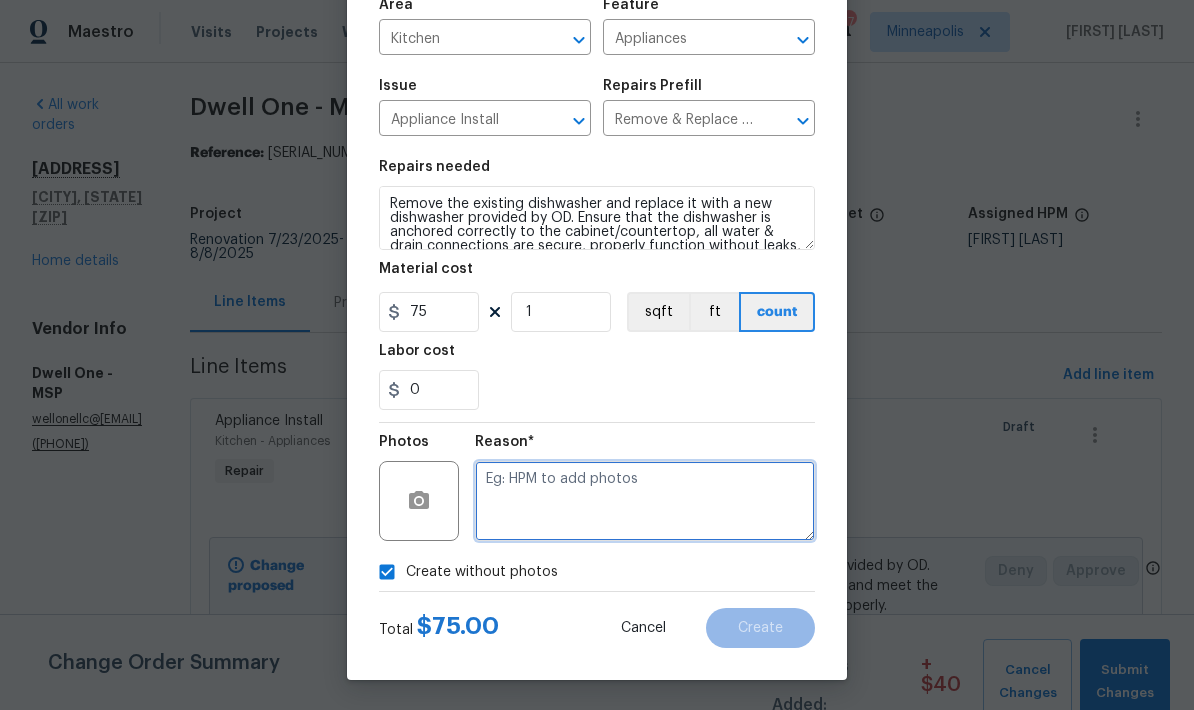 click at bounding box center [645, 501] 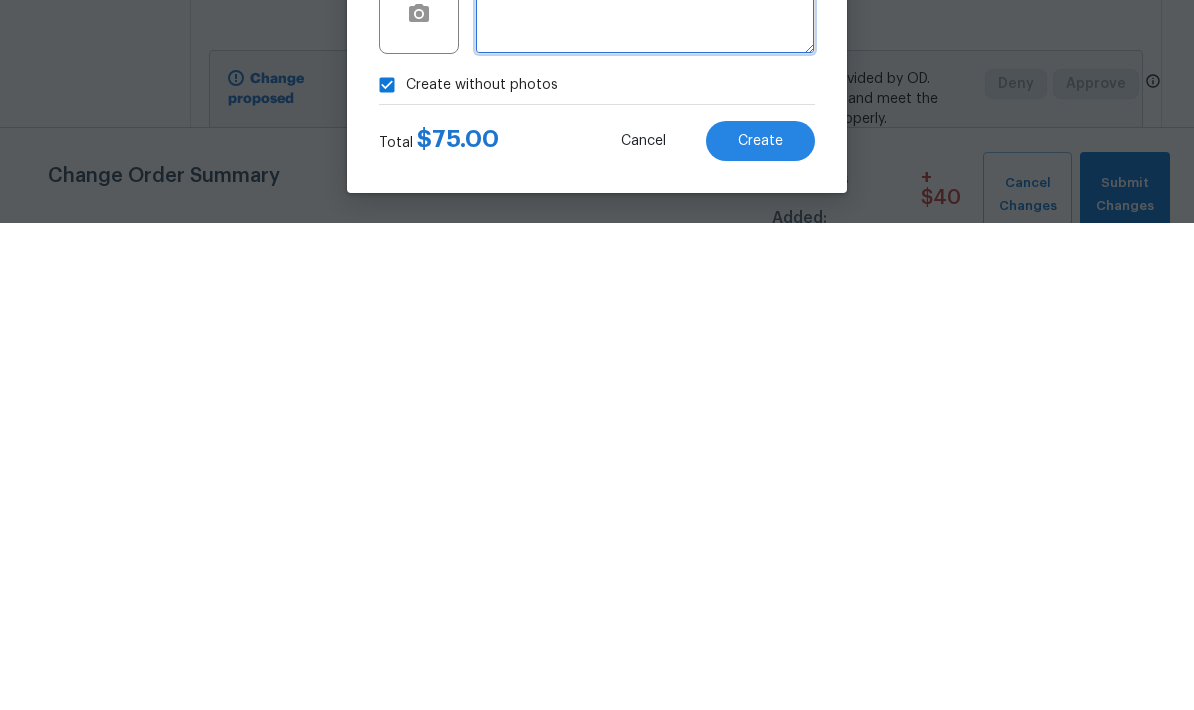 type on "S" 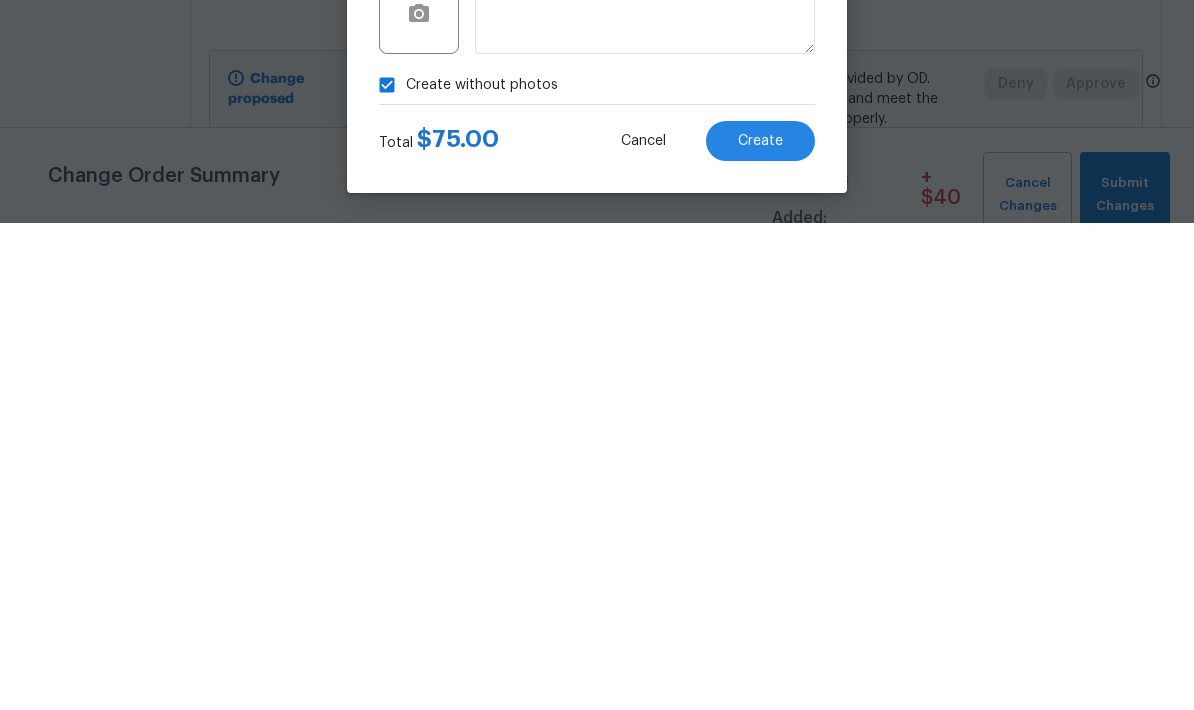 click on "Create" at bounding box center (760, 628) 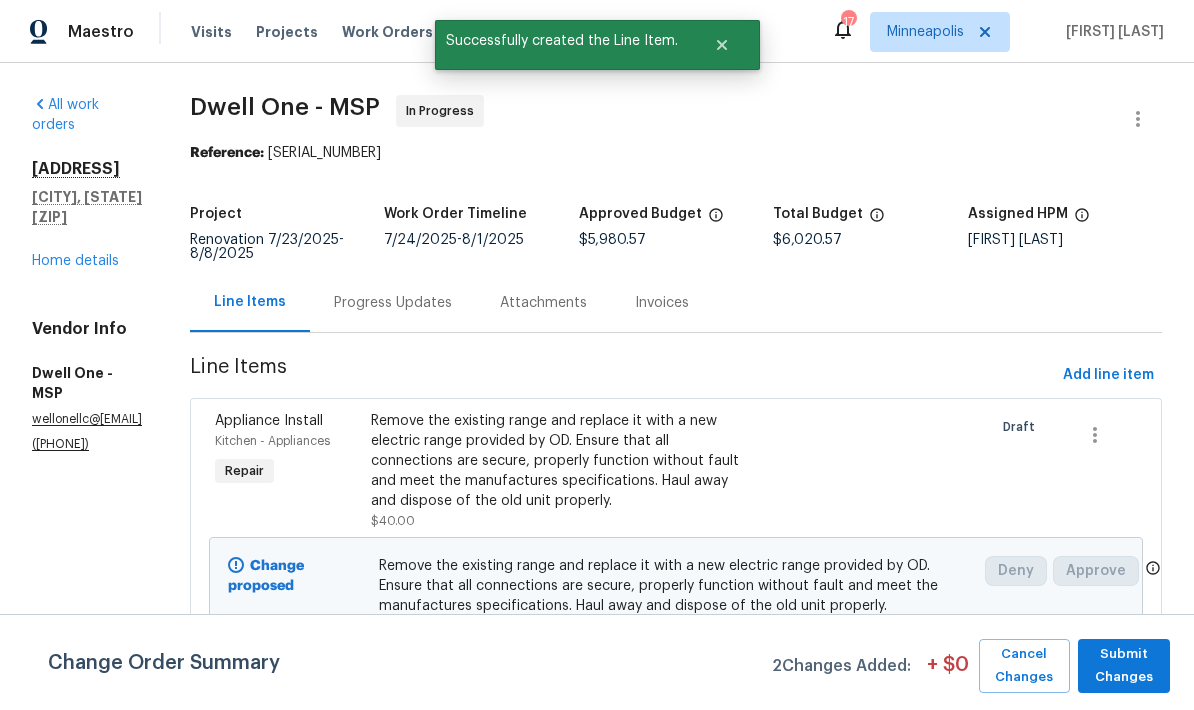 scroll, scrollTop: 0, scrollLeft: 0, axis: both 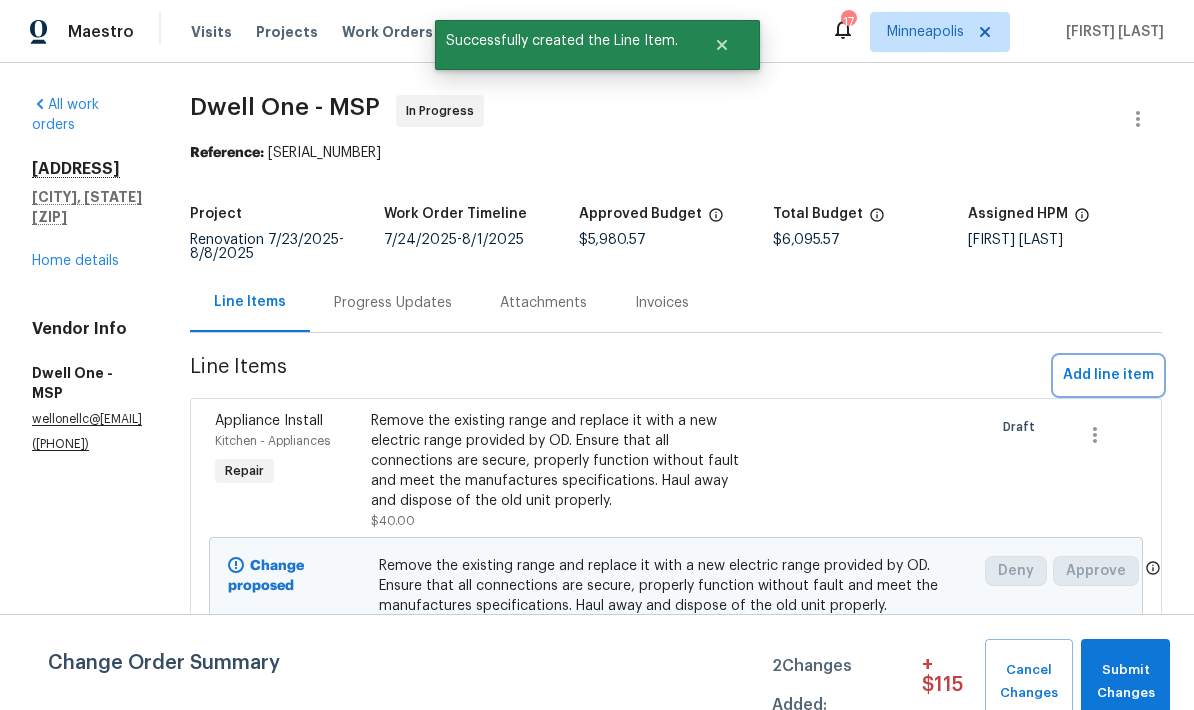 click on "Add line item" at bounding box center [1108, 375] 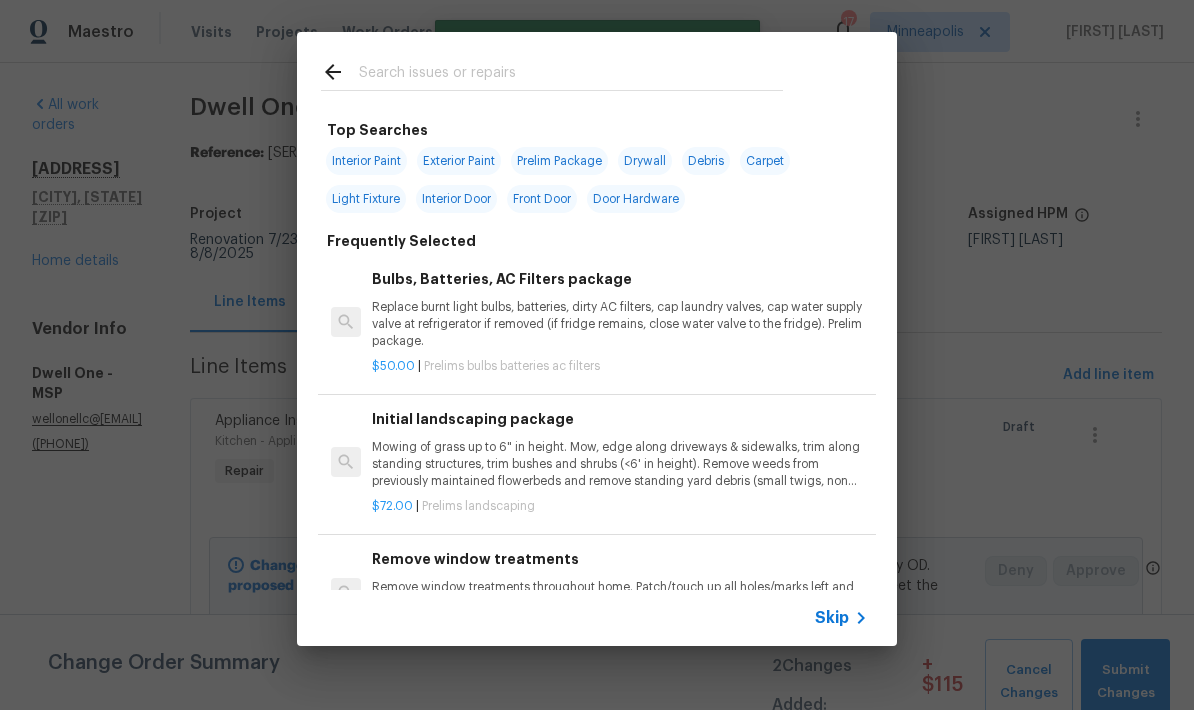 click at bounding box center (571, 75) 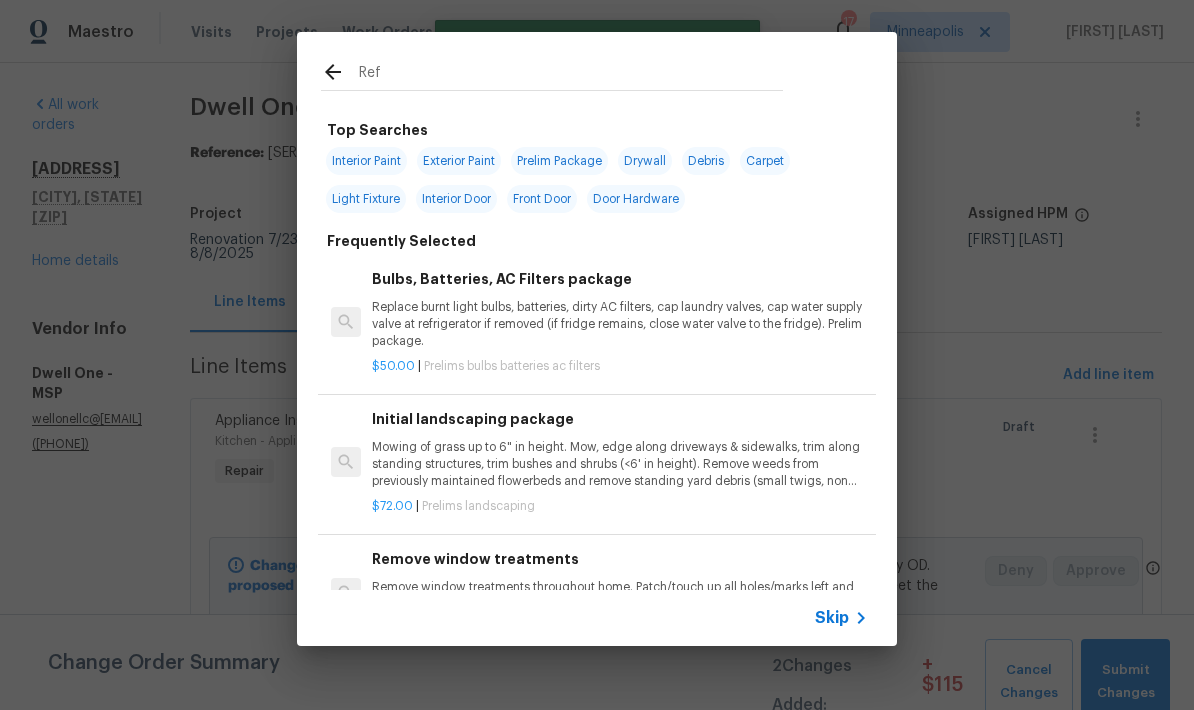 type on "Refr" 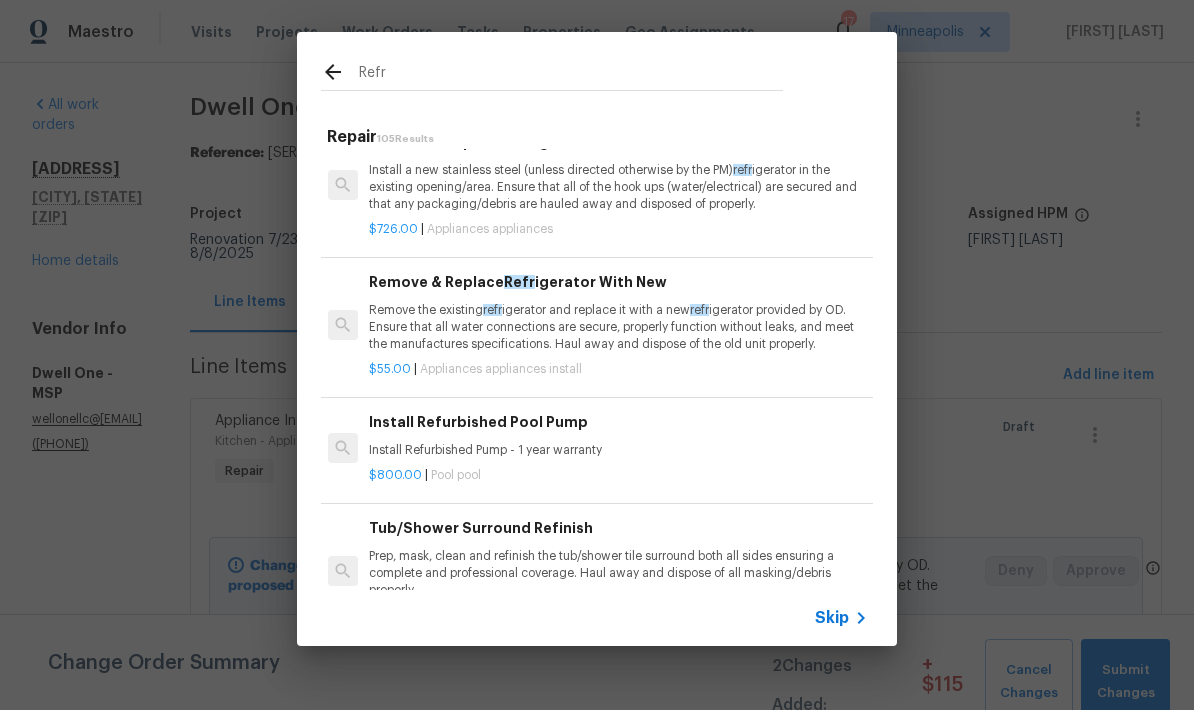 scroll, scrollTop: 279, scrollLeft: 3, axis: both 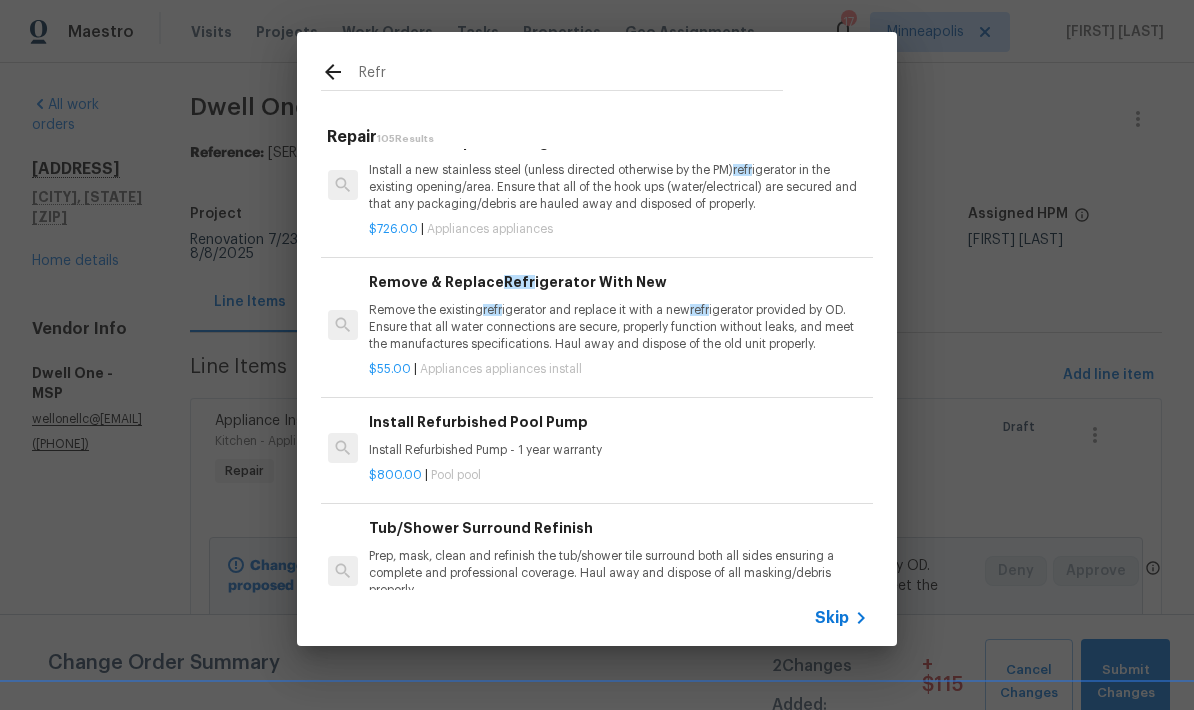 click on "Remove the existing  refr igerator and replace it with a new  refr igerator provided by OD. Ensure that all water connections are secure, properly function without leaks, and meet the manufactures specifications. Haul away and dispose of the old unit properly." at bounding box center [617, 327] 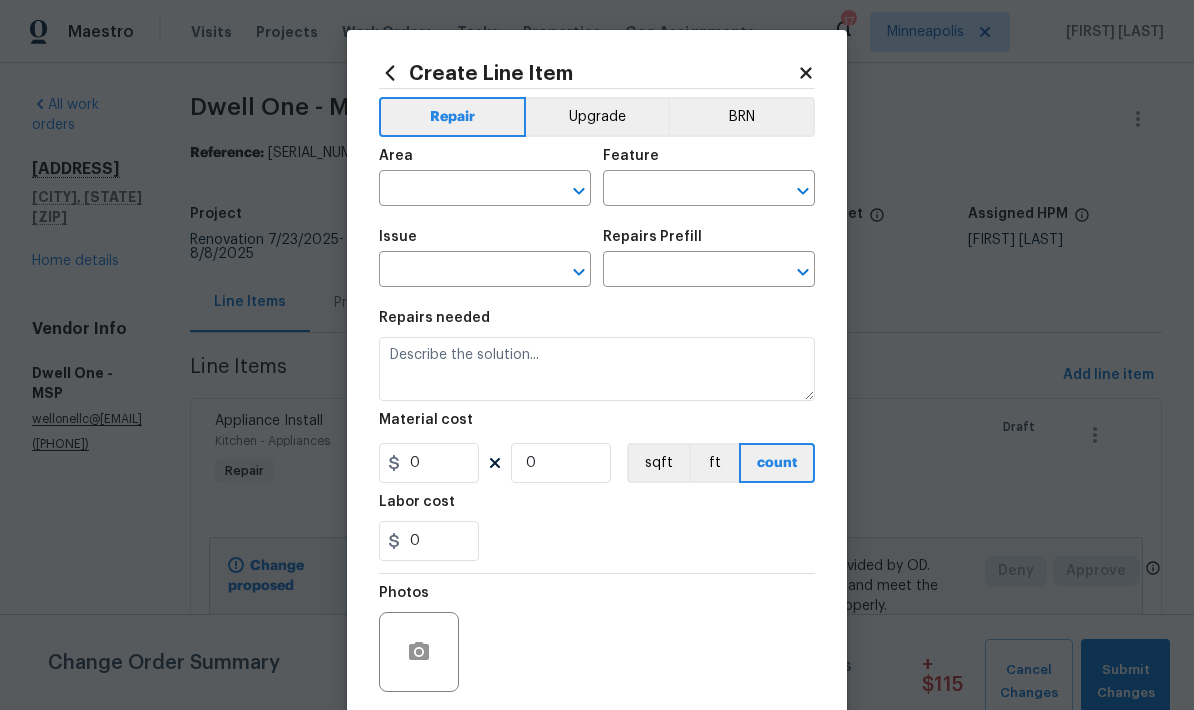 type on "Appliances" 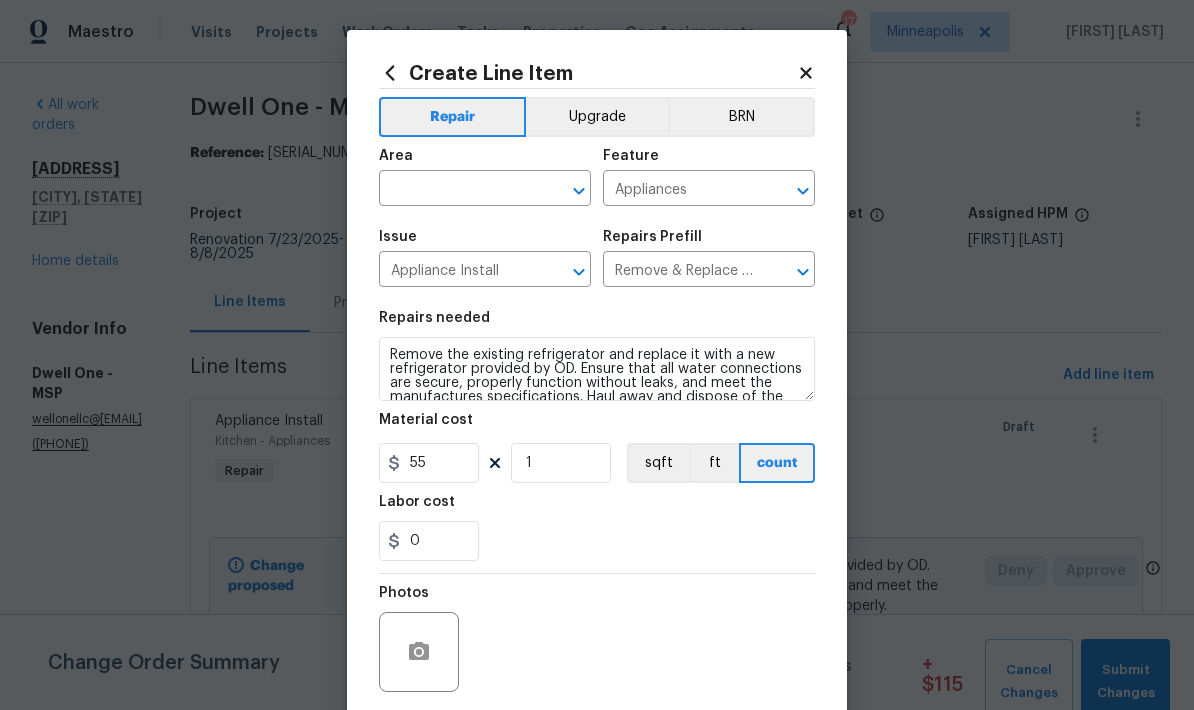 click on "Area" at bounding box center (485, 162) 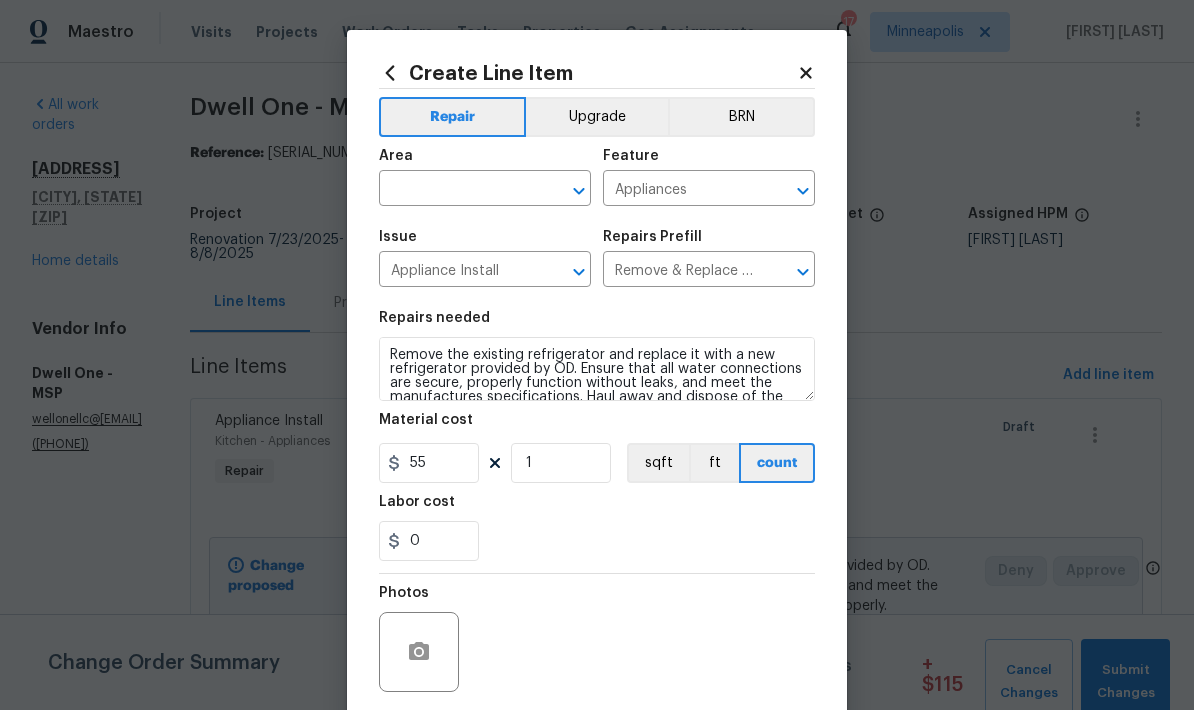 click at bounding box center [457, 190] 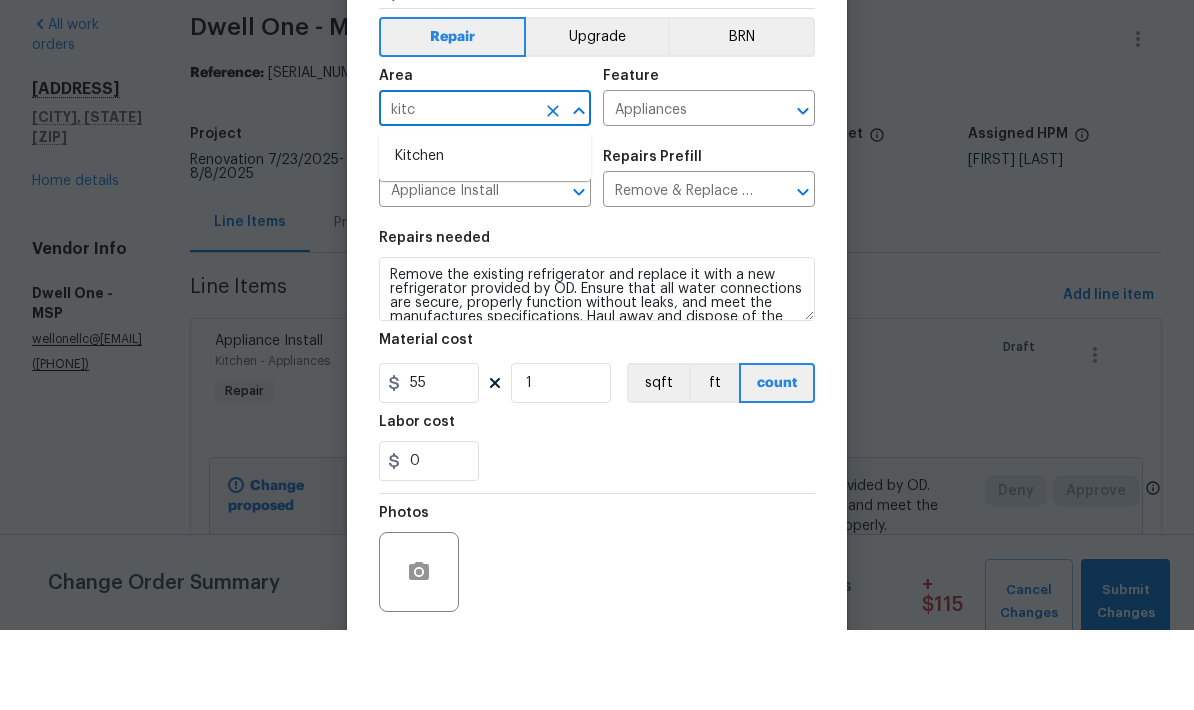 click on "Kitchen" at bounding box center (485, 236) 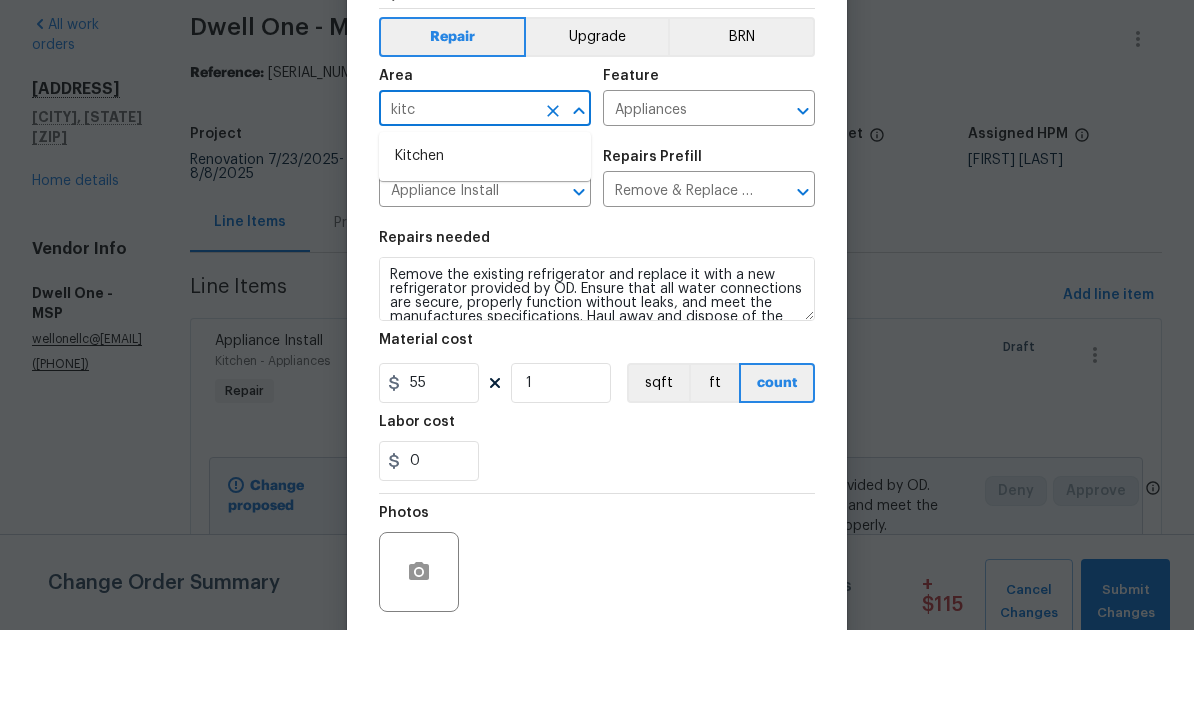 type on "Kitchen" 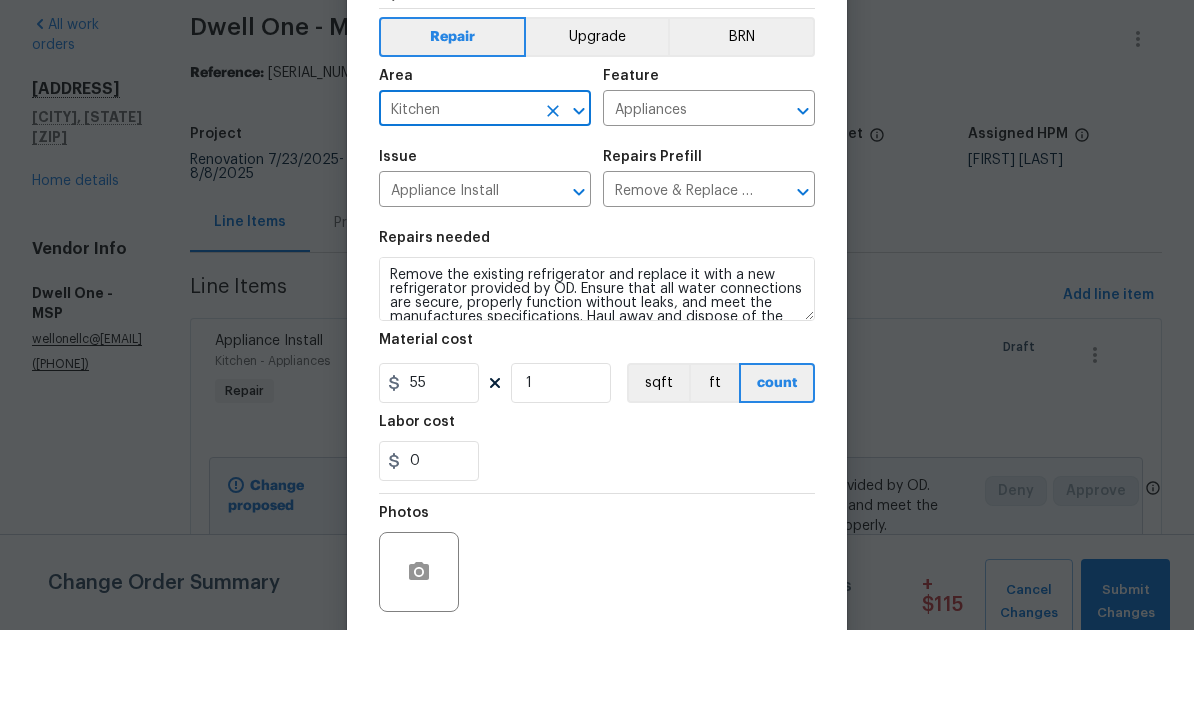 scroll, scrollTop: 80, scrollLeft: 0, axis: vertical 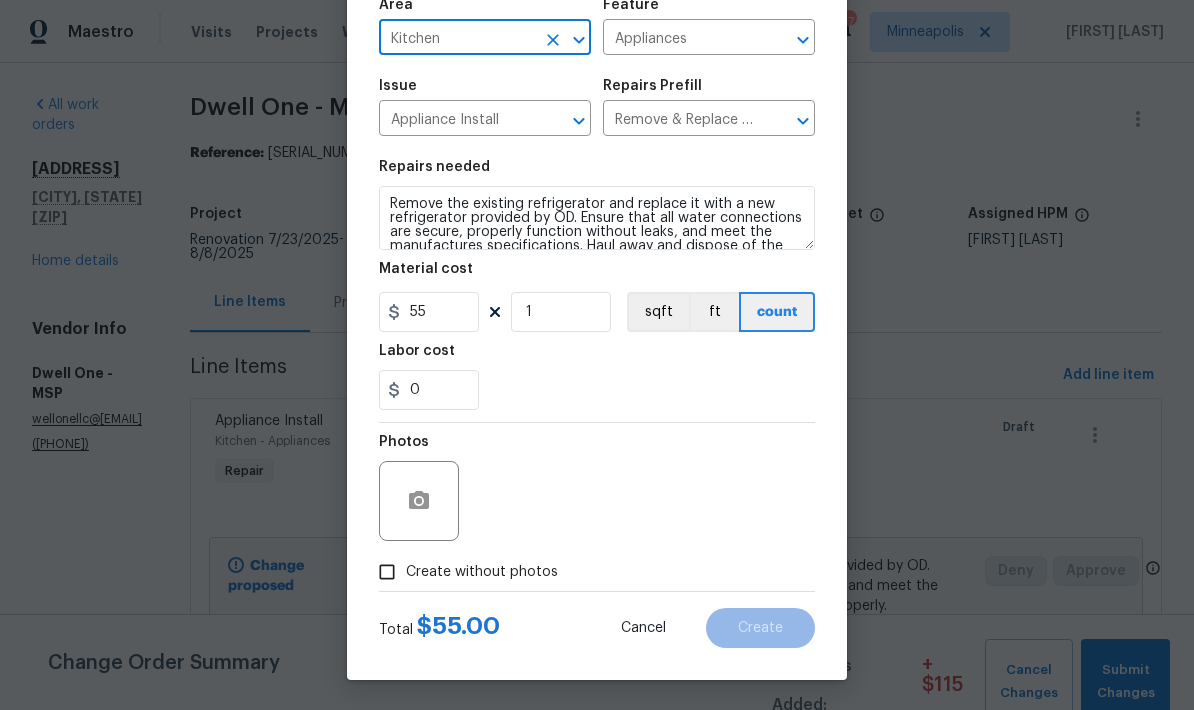click on "Create without photos" at bounding box center (387, 572) 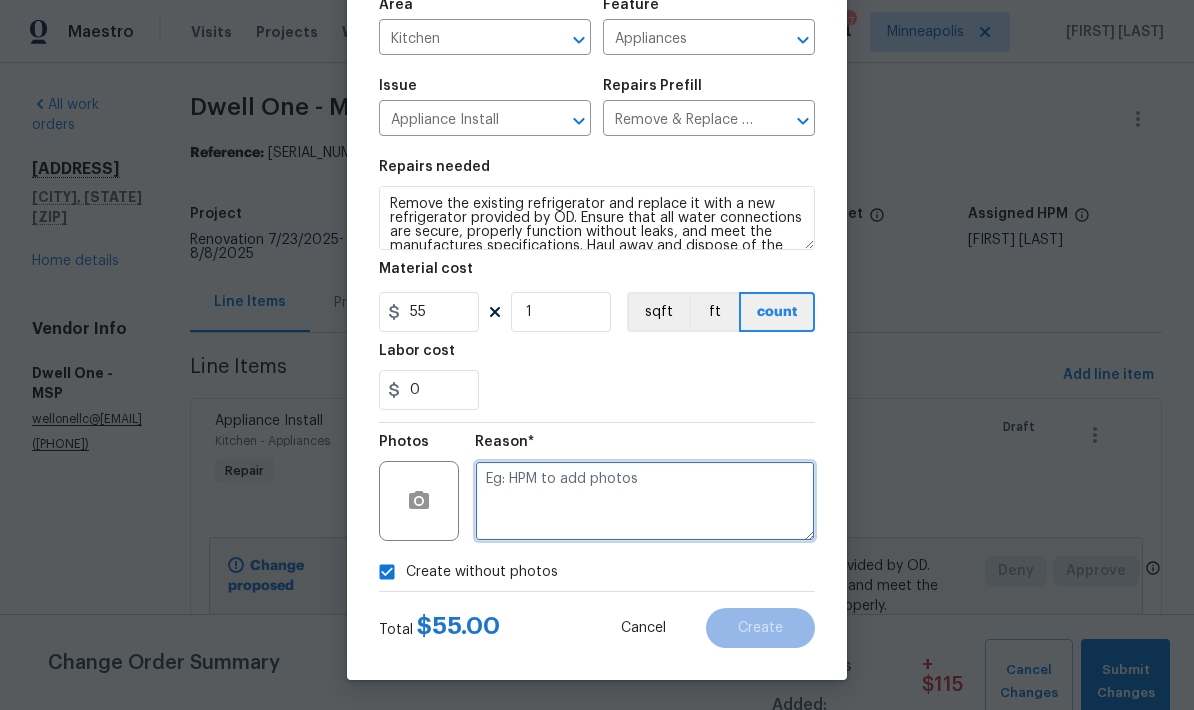 click at bounding box center (645, 501) 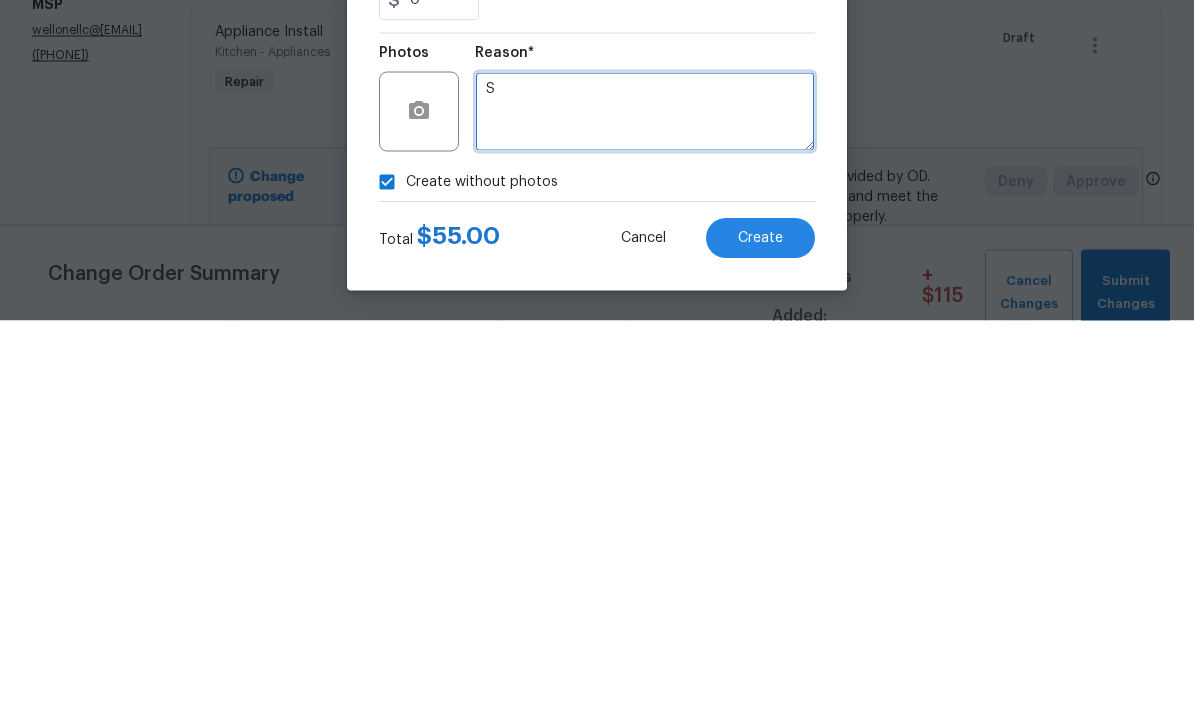 type on "S" 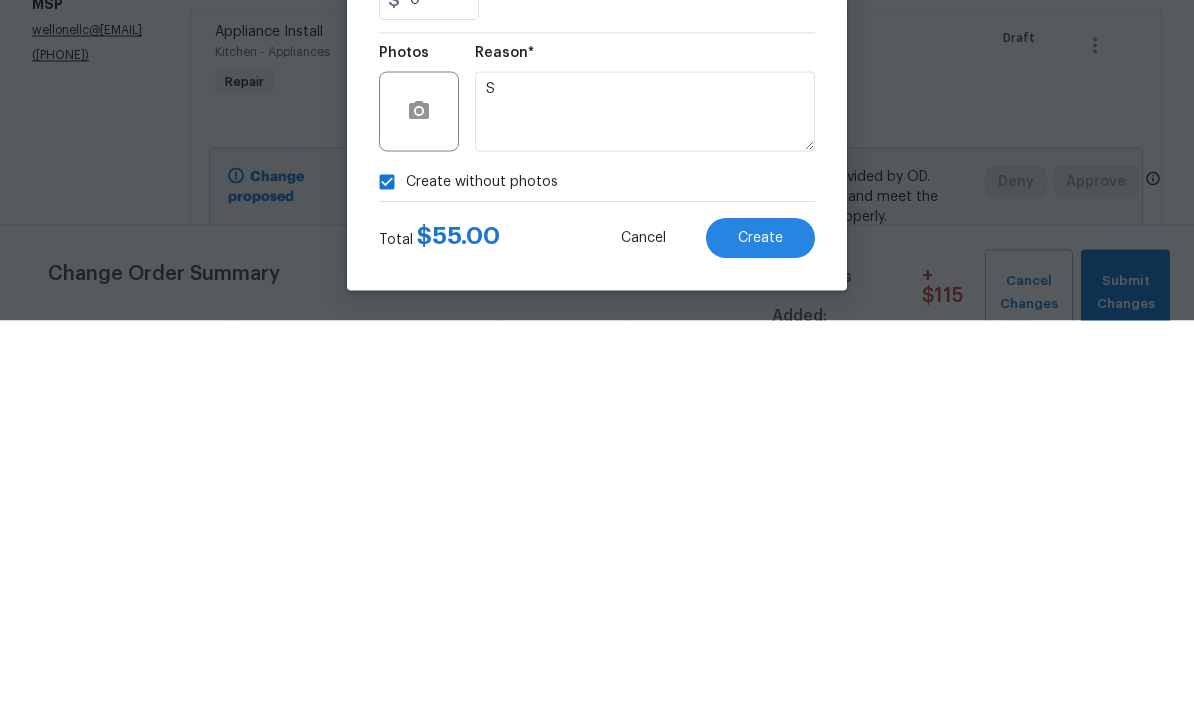 click on "Create without photos" at bounding box center [597, 572] 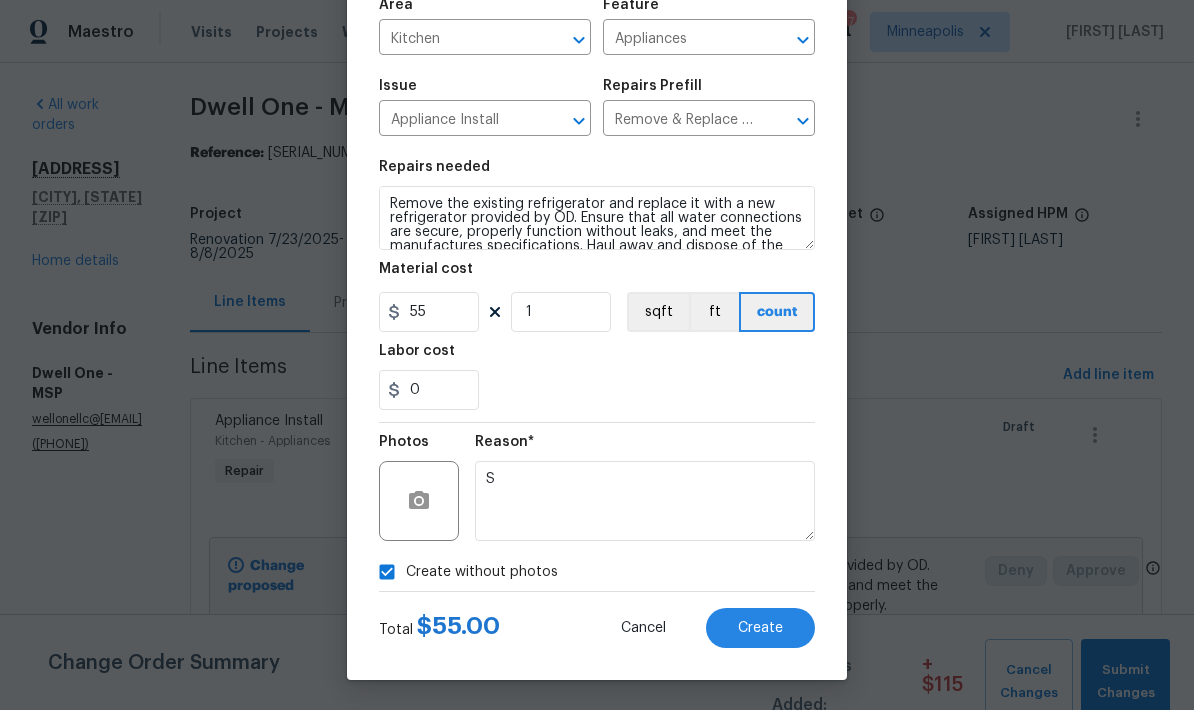 click on "Create" at bounding box center (760, 628) 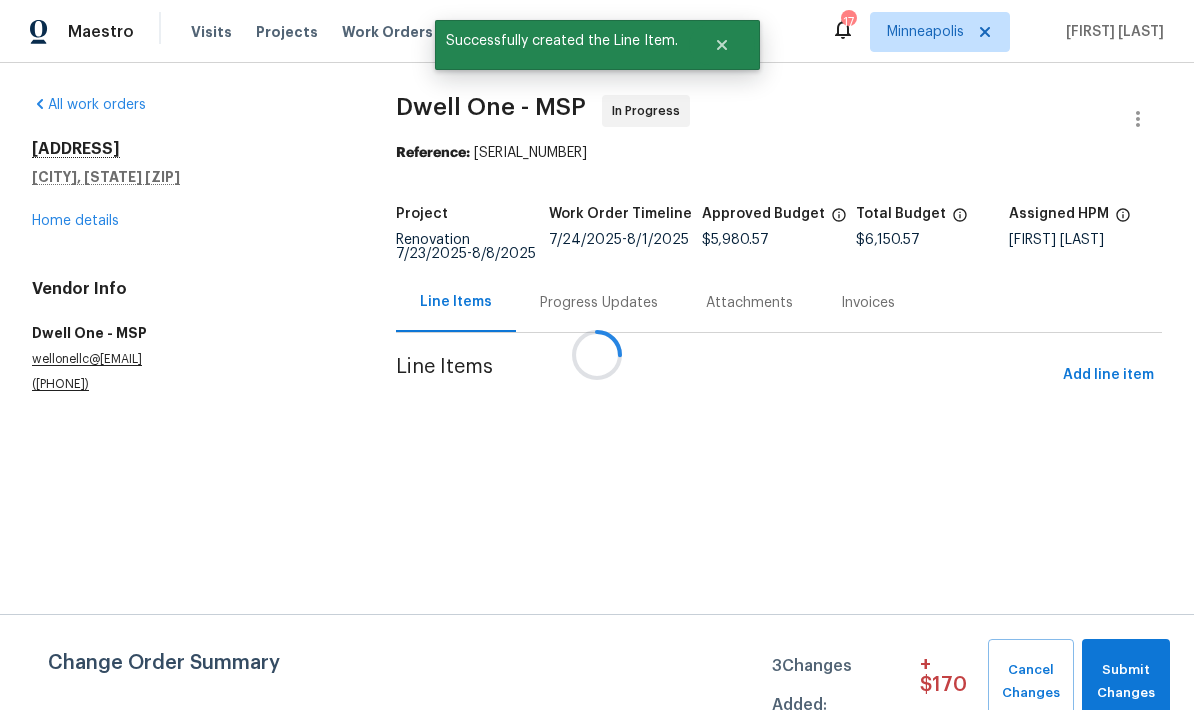 scroll, scrollTop: 0, scrollLeft: 0, axis: both 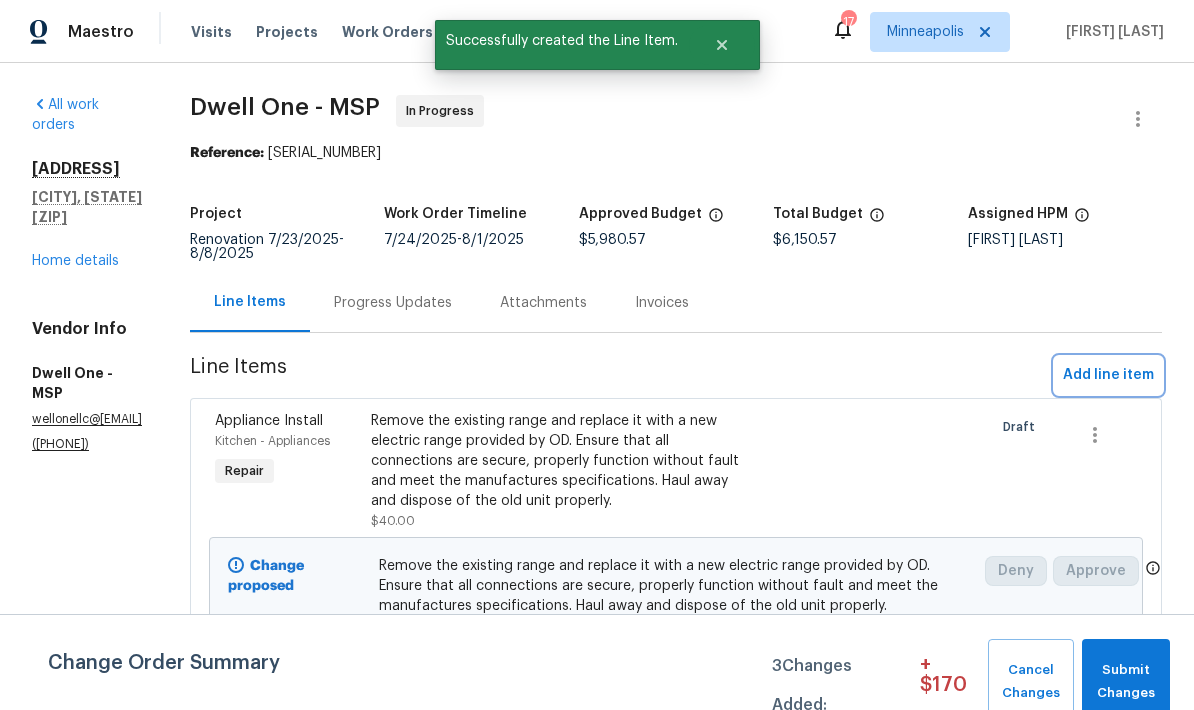 click on "Add line item" at bounding box center [1108, 375] 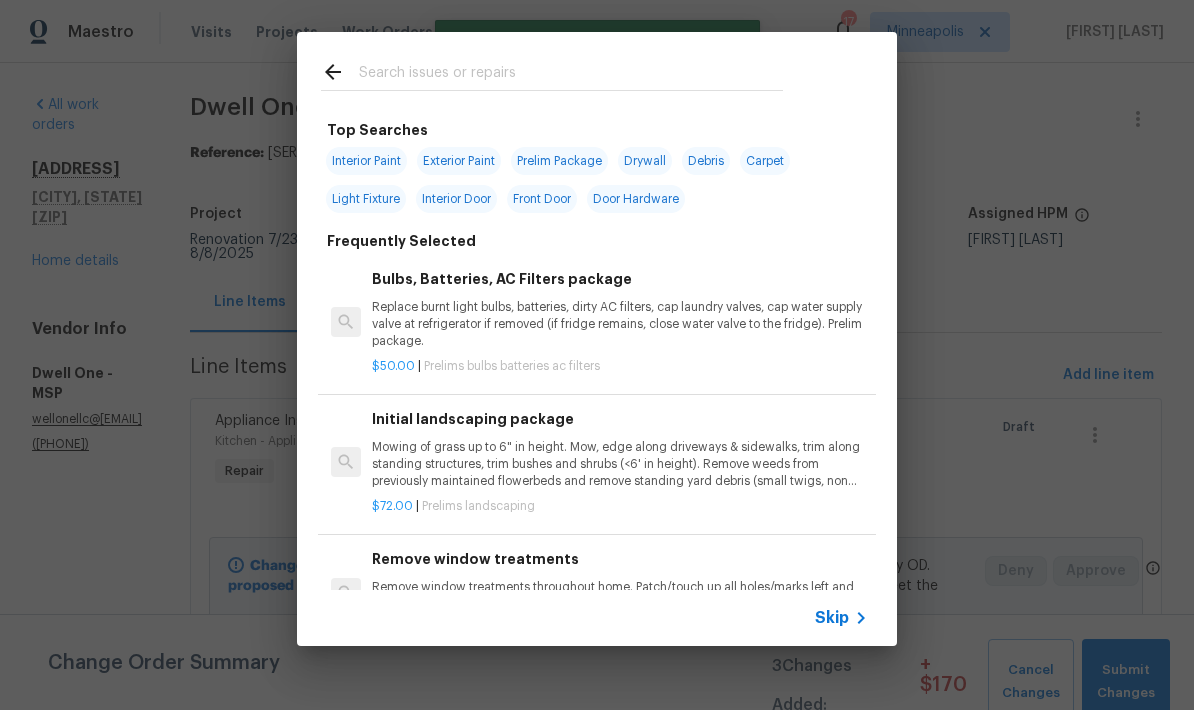 click at bounding box center (571, 75) 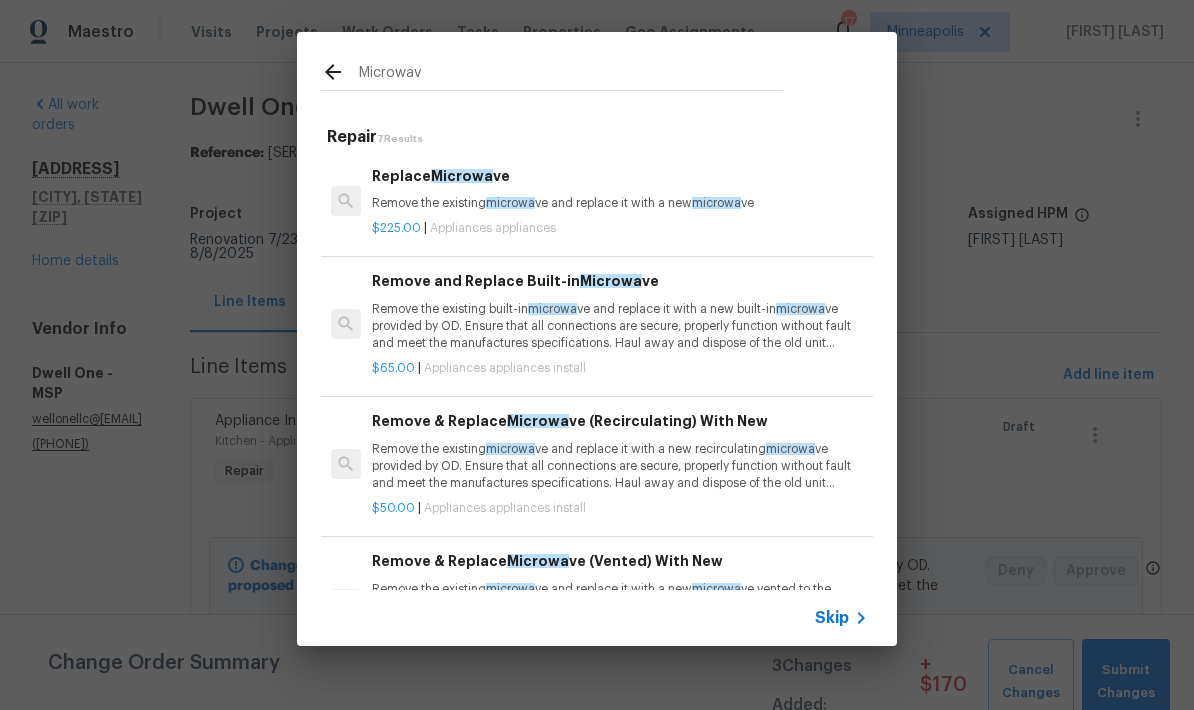 type on "Microwave" 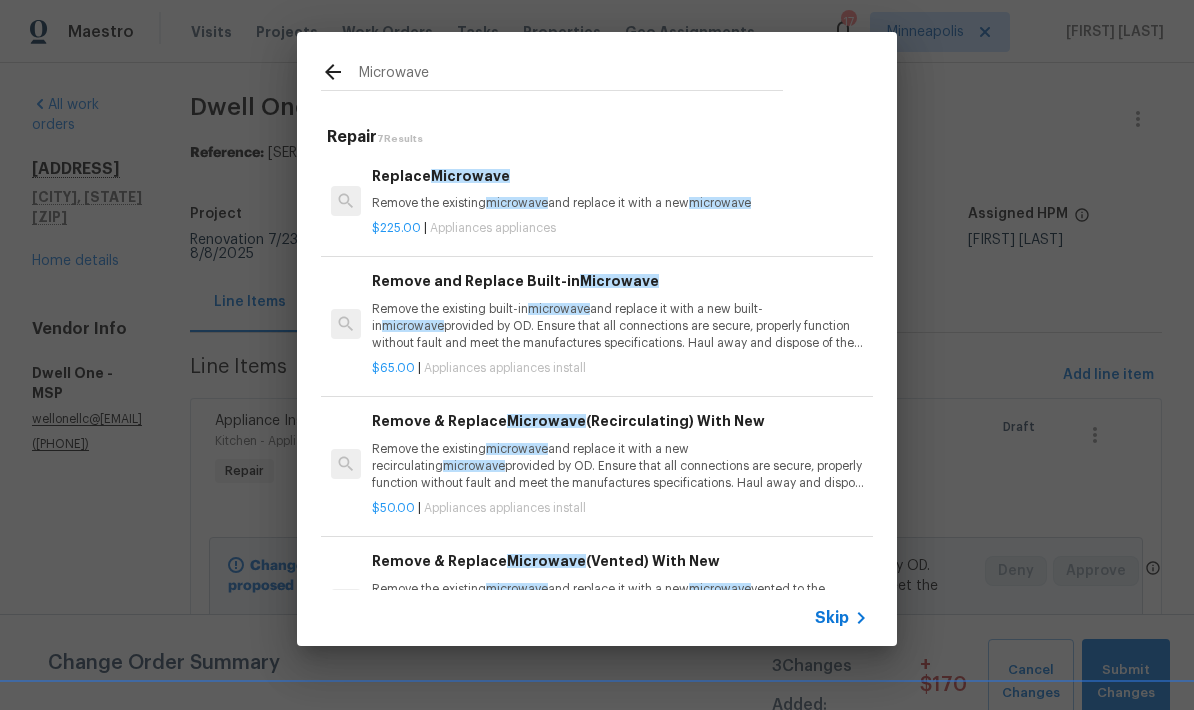 click on "Remove the existing built-in  microwave  and replace it with a new built-in  microwave  provided by OD. Ensure that all connections are secure, properly function without fault and meet the manufactures specifications. Haul away and dispose of the old unit properly." at bounding box center (620, 326) 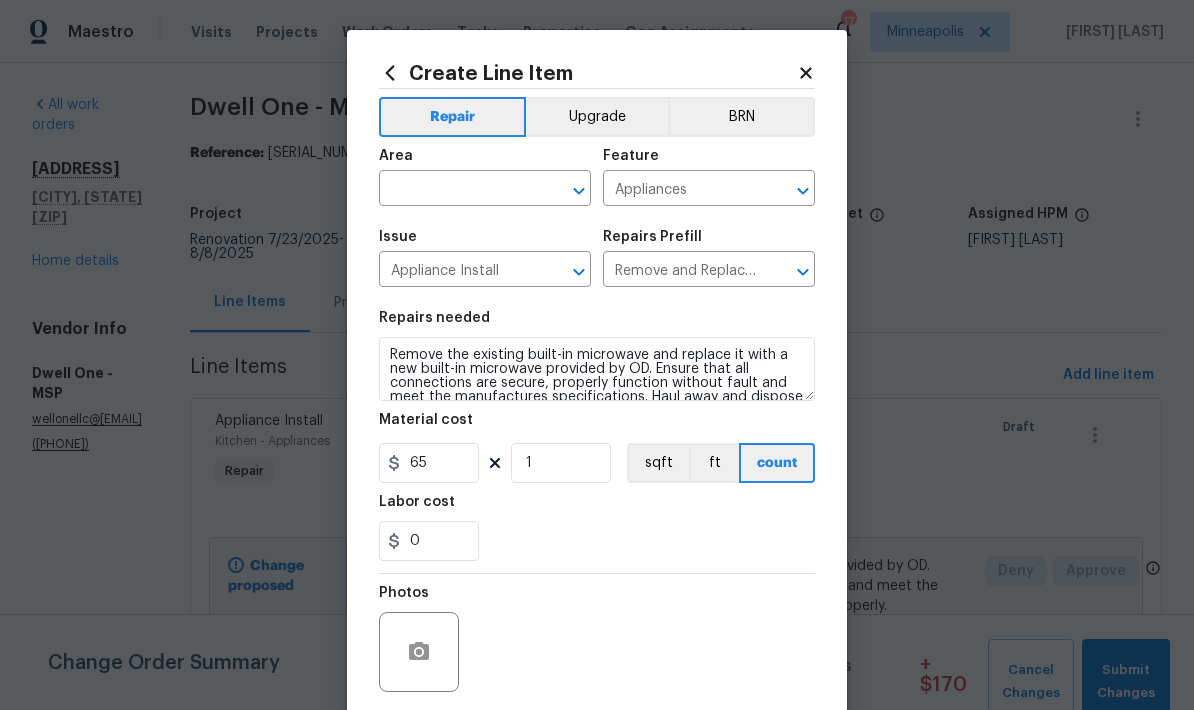 click at bounding box center (457, 190) 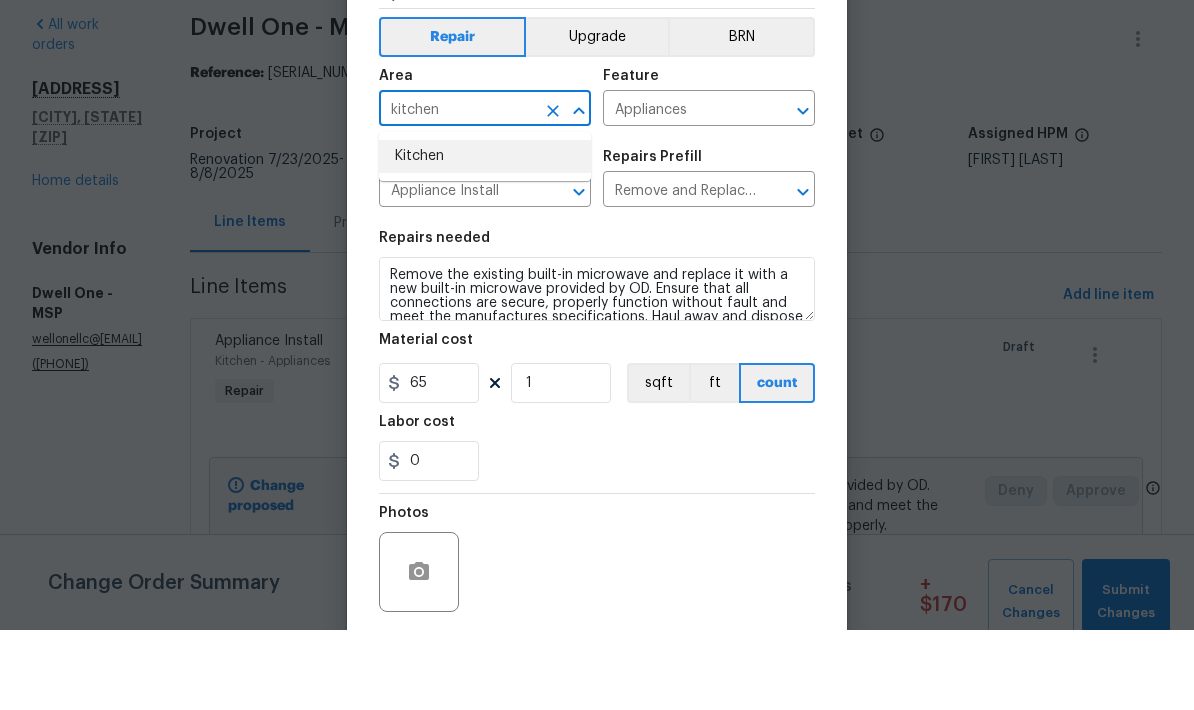 click on "Kitchen" at bounding box center [485, 236] 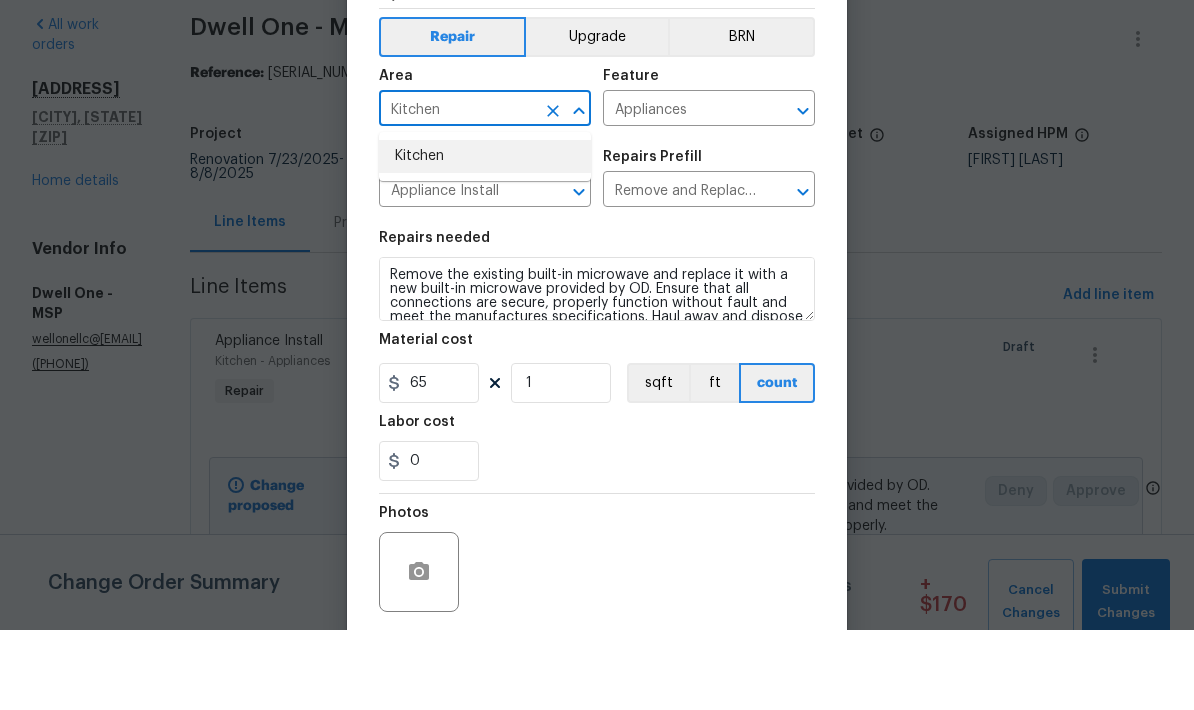 click on "Issue" at bounding box center (485, 243) 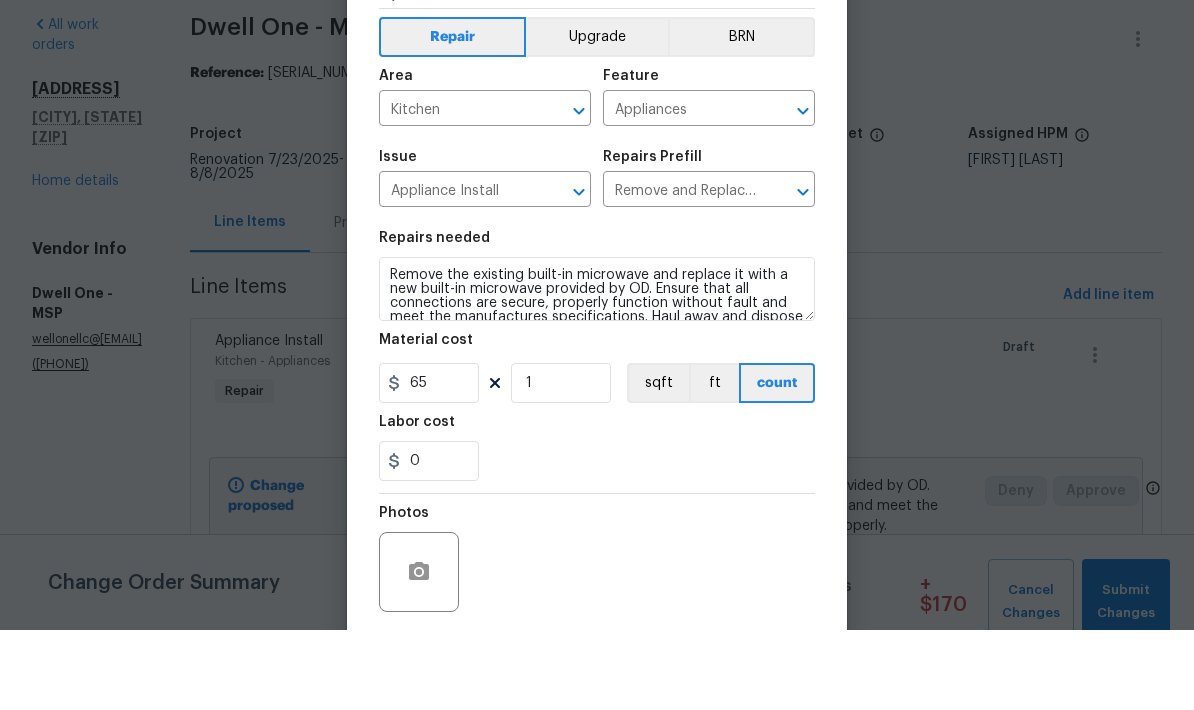 scroll, scrollTop: 80, scrollLeft: 0, axis: vertical 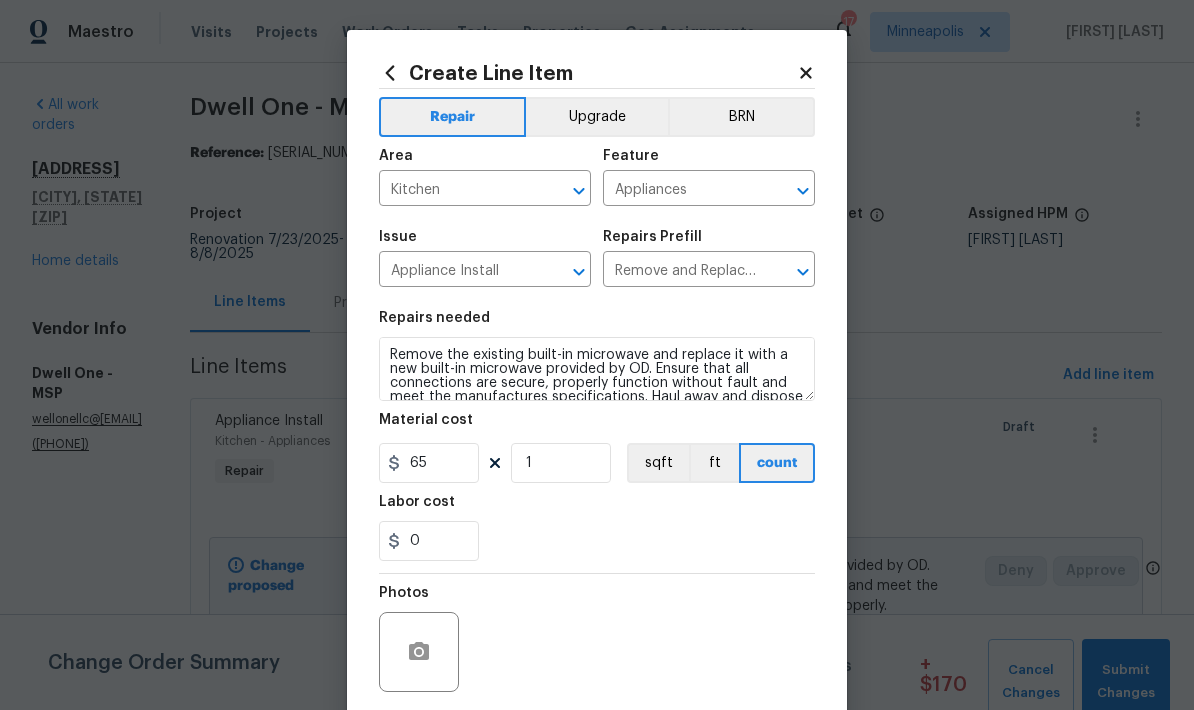 click on "Repairs needed Remove the existing built-in microwave and replace it with a new built-in microwave provided by OD. Ensure that all connections are secure, properly function without fault and meet the manufactures specifications. Haul away and dispose of the old unit properly. Material cost 65 1 sqft ft count Labor cost 0" at bounding box center [597, 436] 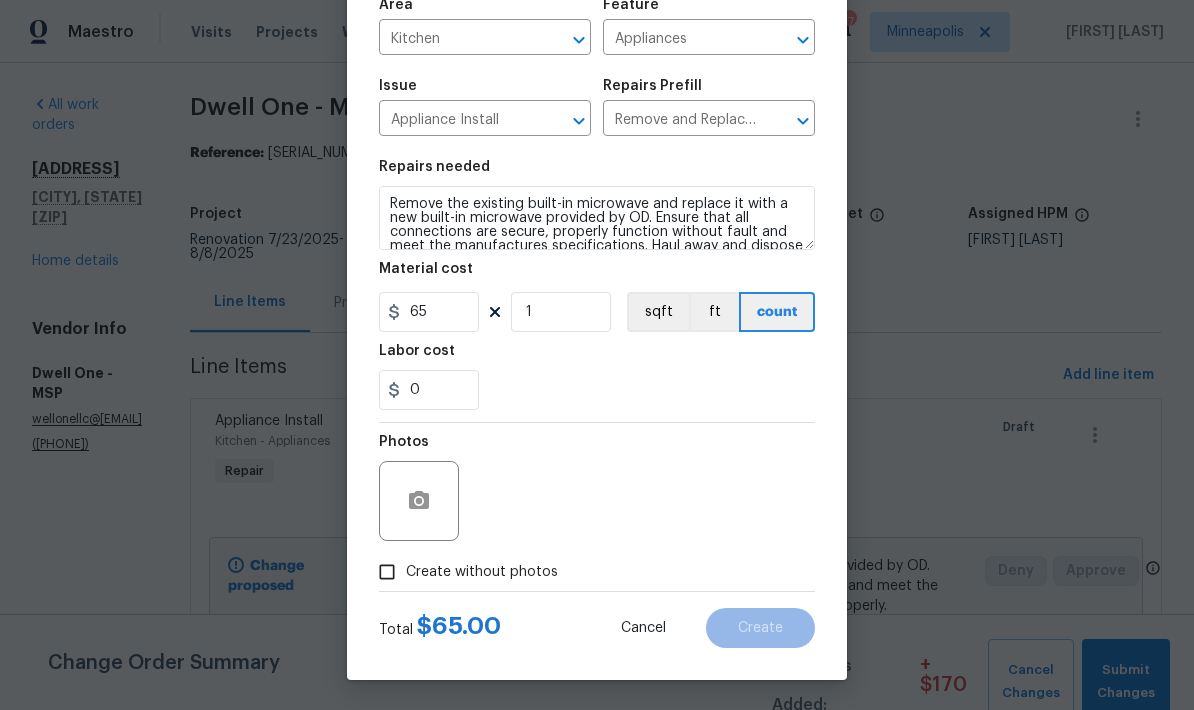 scroll, scrollTop: 155, scrollLeft: 0, axis: vertical 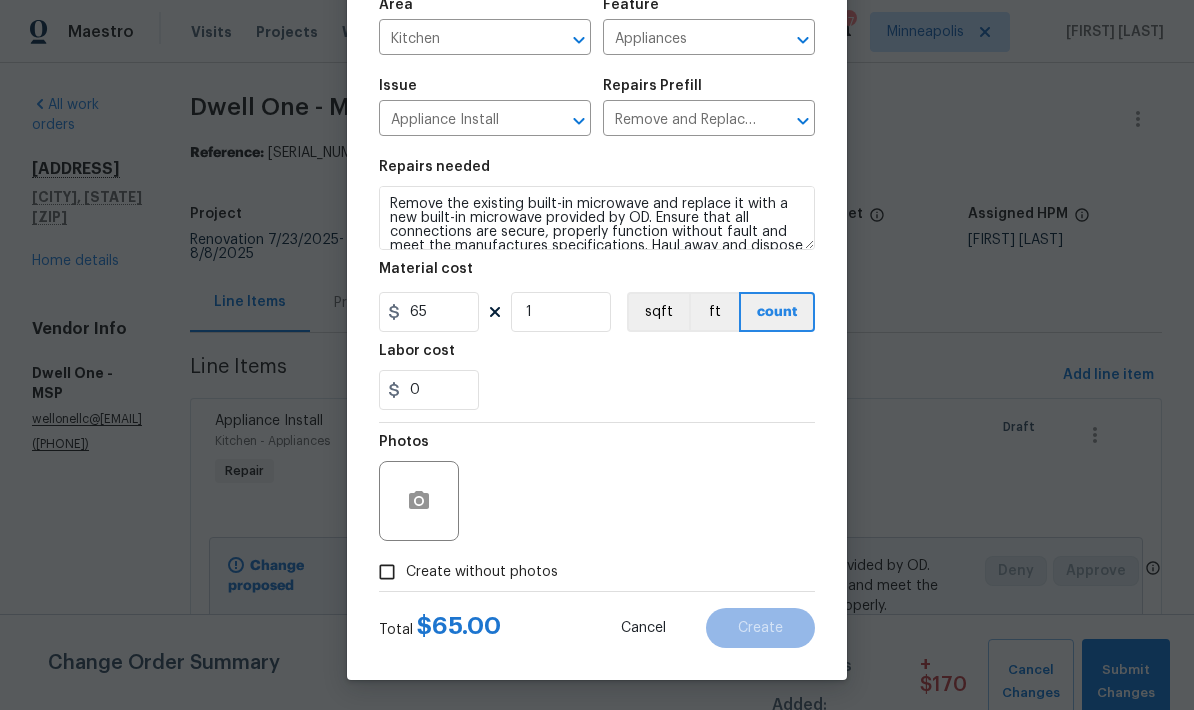 click on "Create without photos" at bounding box center [387, 572] 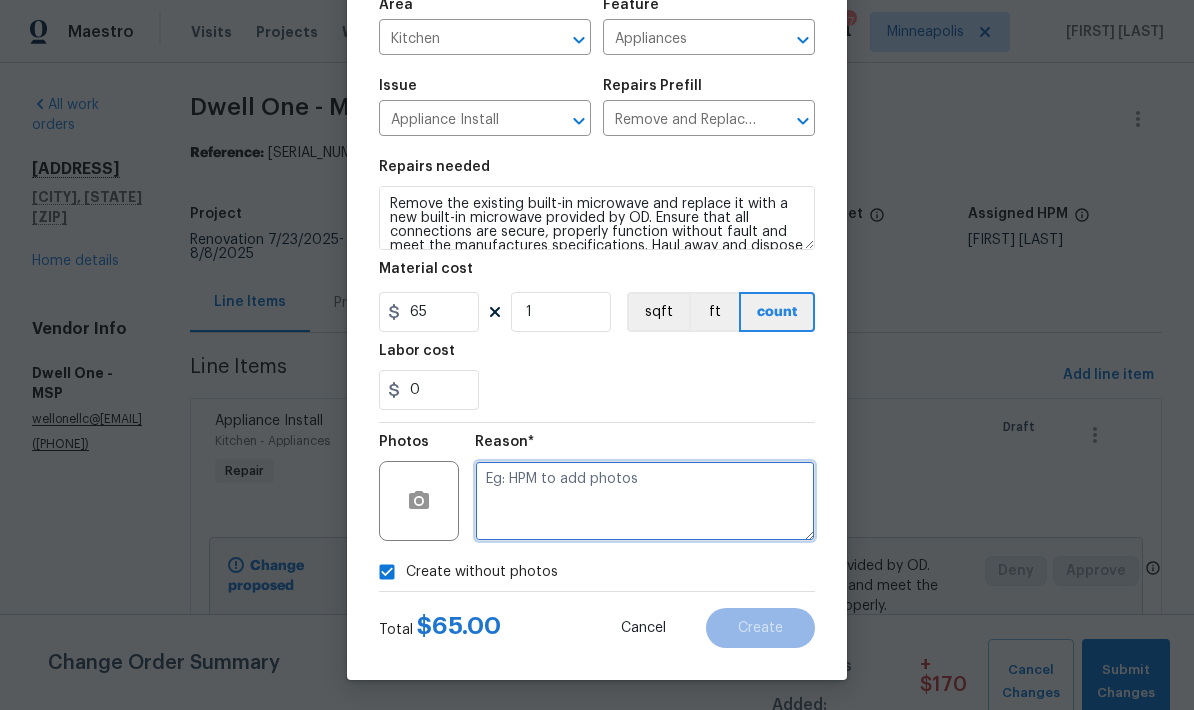 click at bounding box center (645, 501) 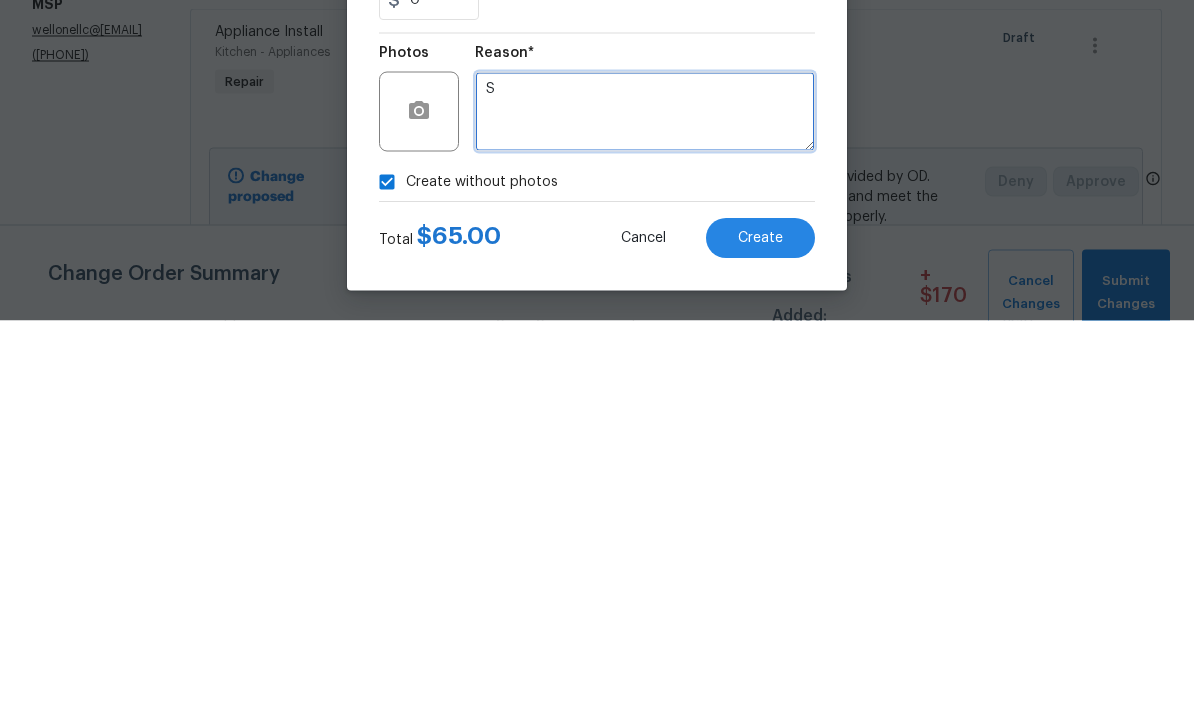 type on "S" 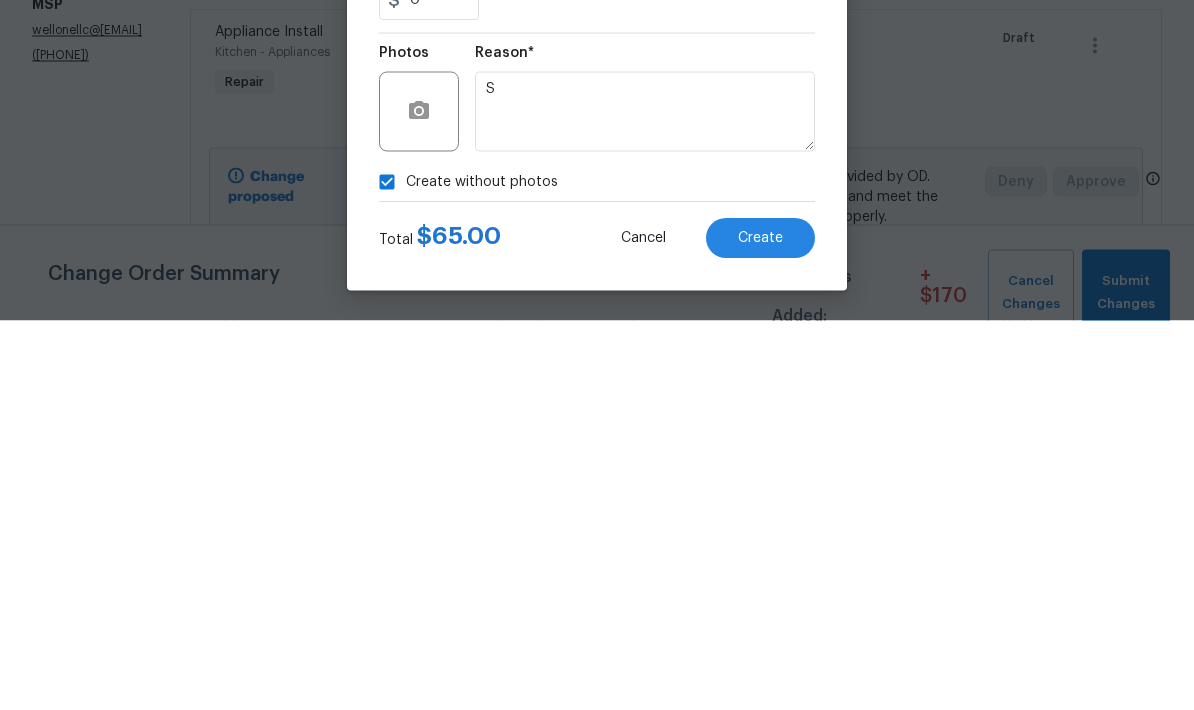 click on "Create without photos" at bounding box center [597, 572] 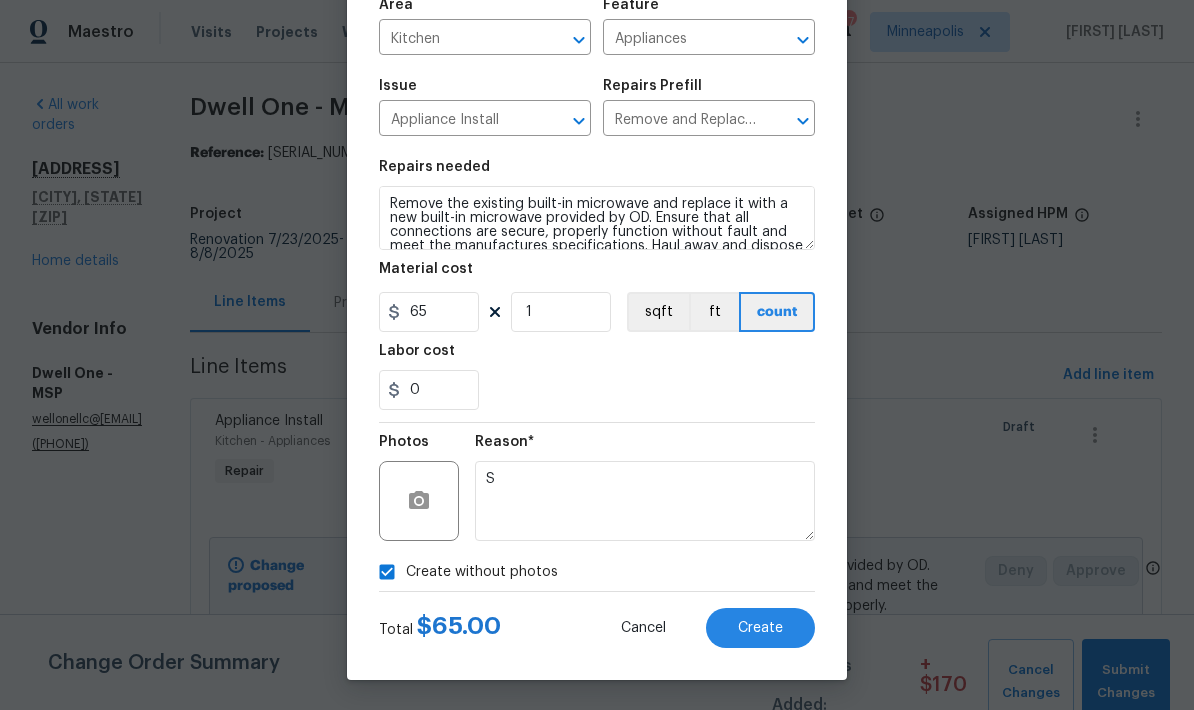 click on "Create" at bounding box center (760, 628) 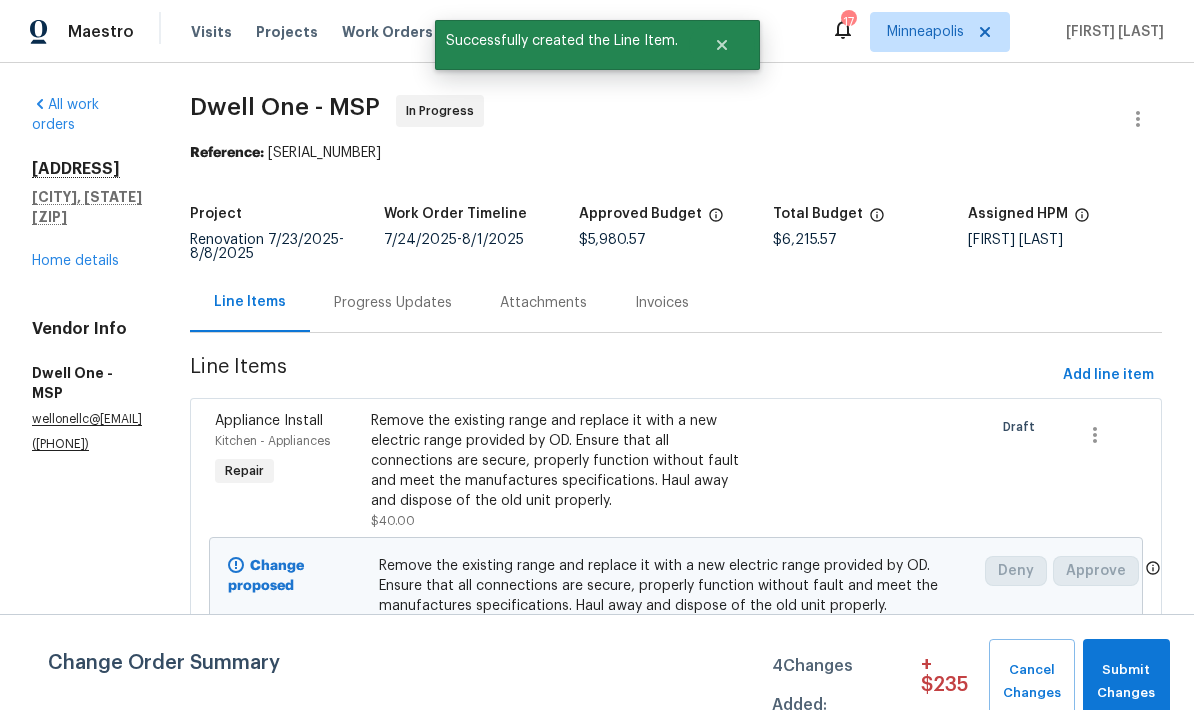 scroll, scrollTop: 0, scrollLeft: 0, axis: both 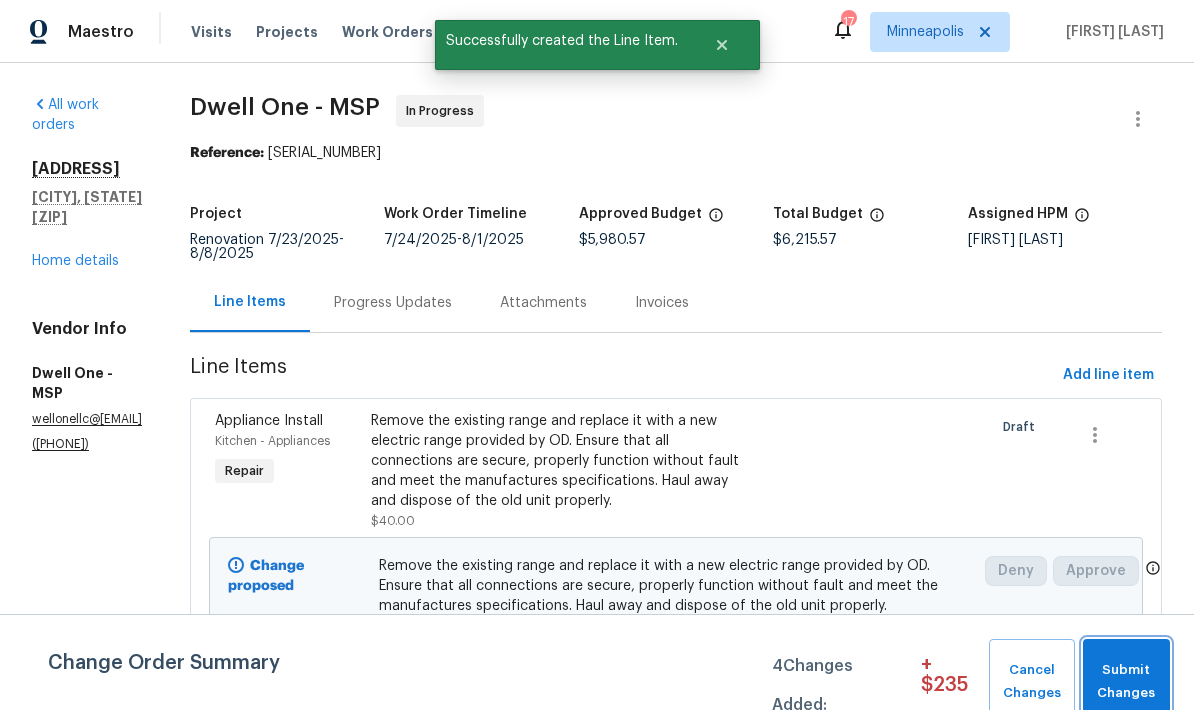 click on "Submit Changes" at bounding box center [1126, 682] 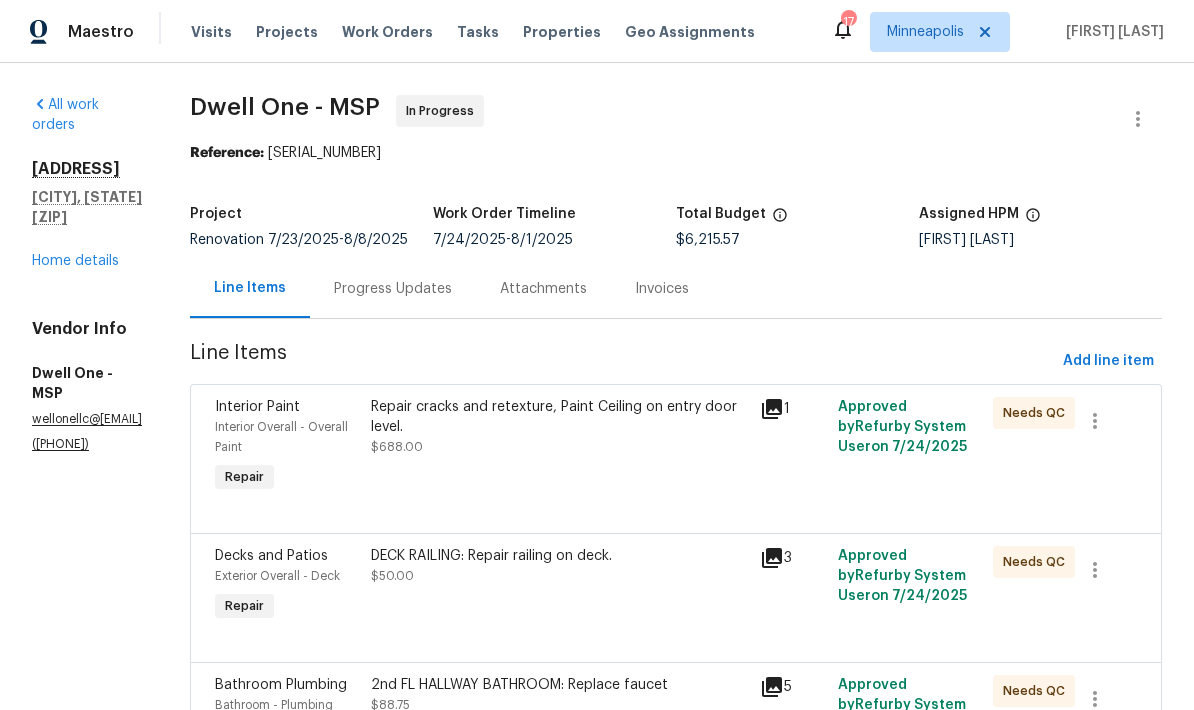 scroll, scrollTop: 0, scrollLeft: 0, axis: both 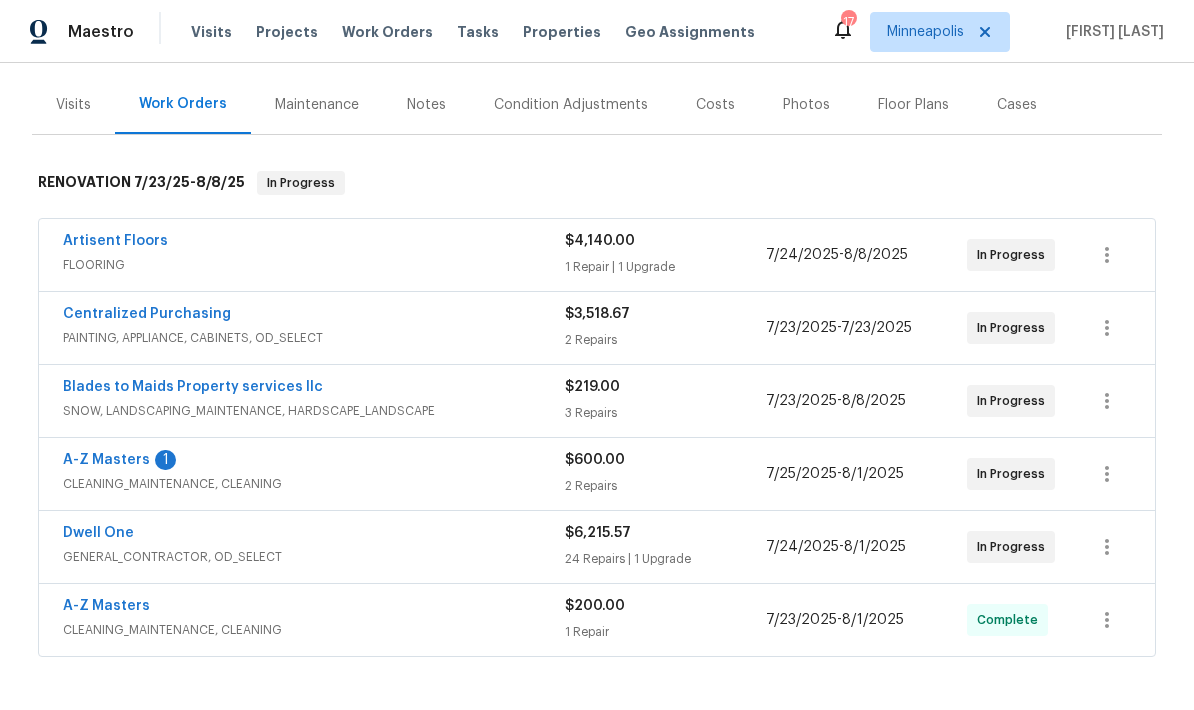 click on "A-Z Masters" at bounding box center [106, 460] 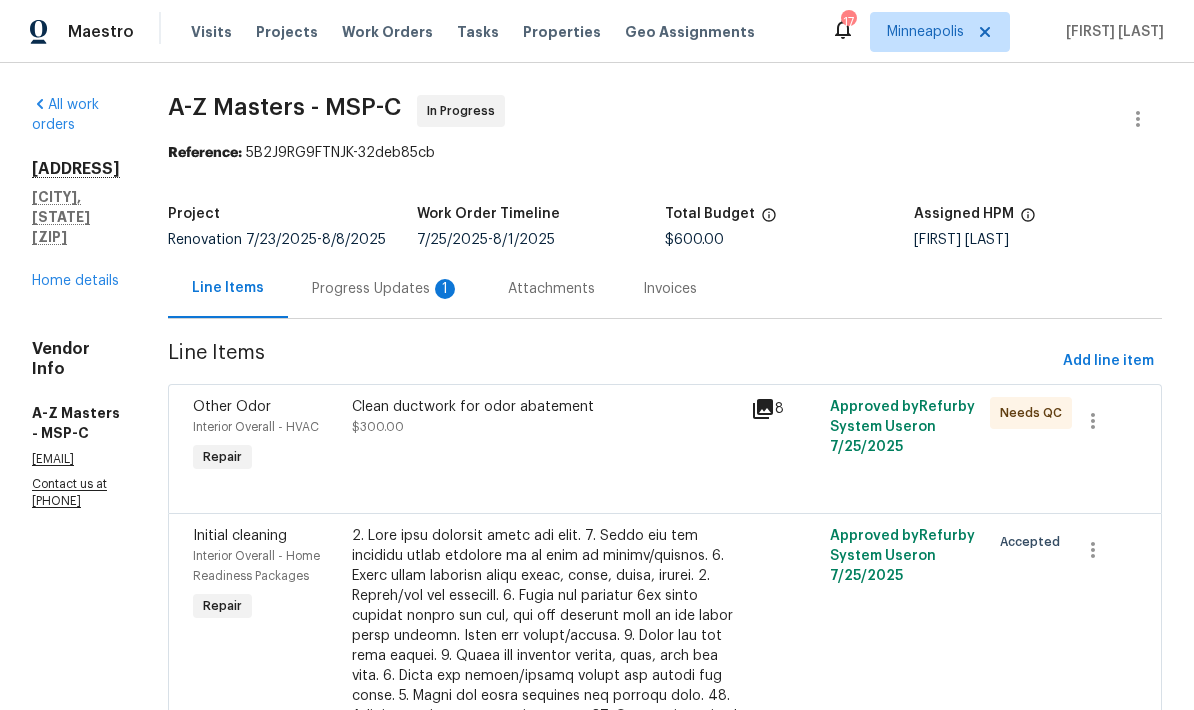 click on "1" at bounding box center [445, 289] 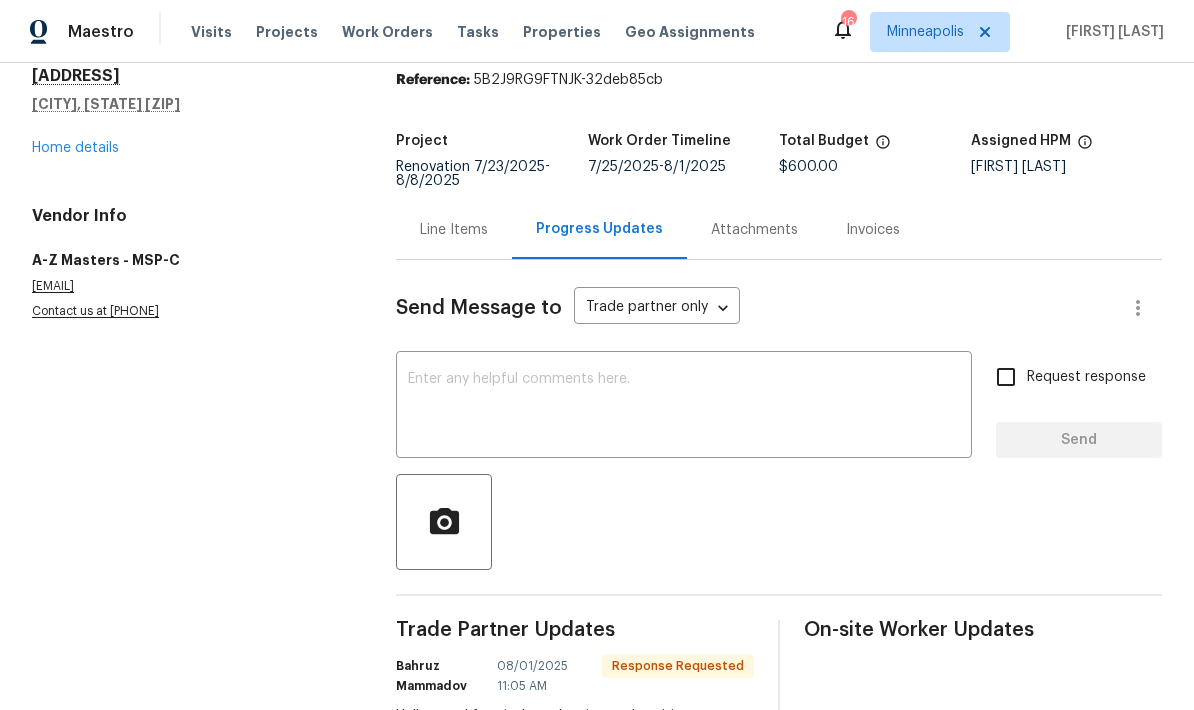 scroll, scrollTop: 74, scrollLeft: 0, axis: vertical 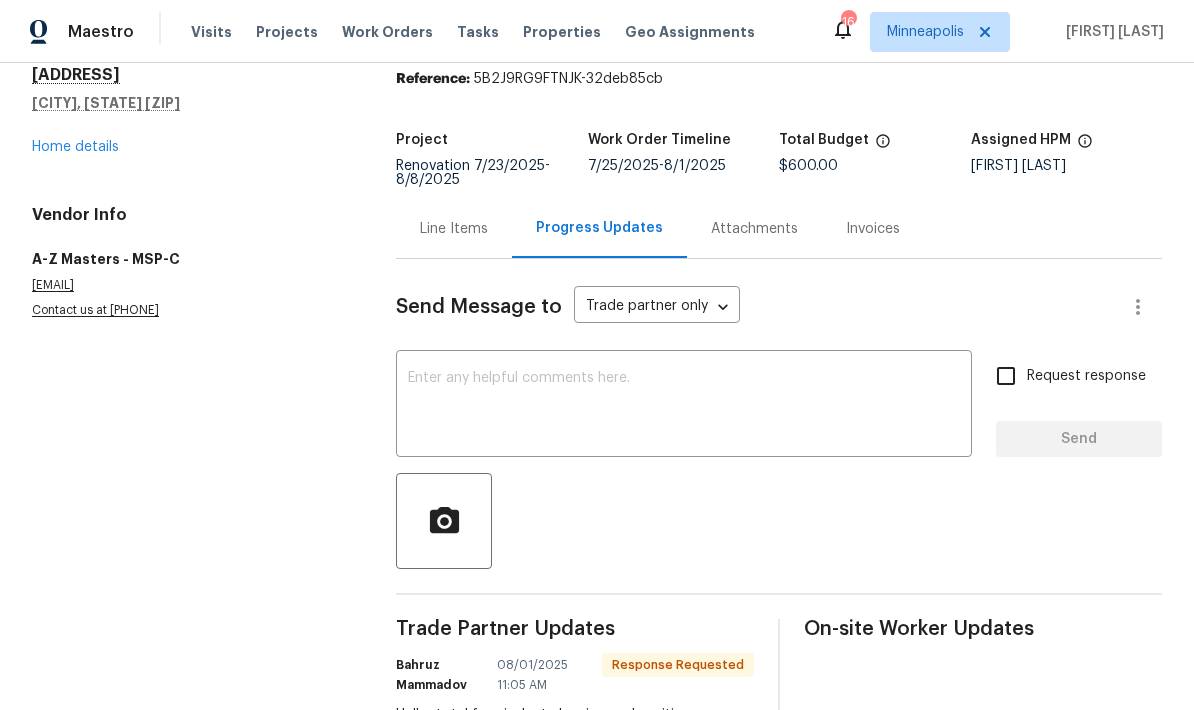 click on "Line Items" at bounding box center [454, 229] 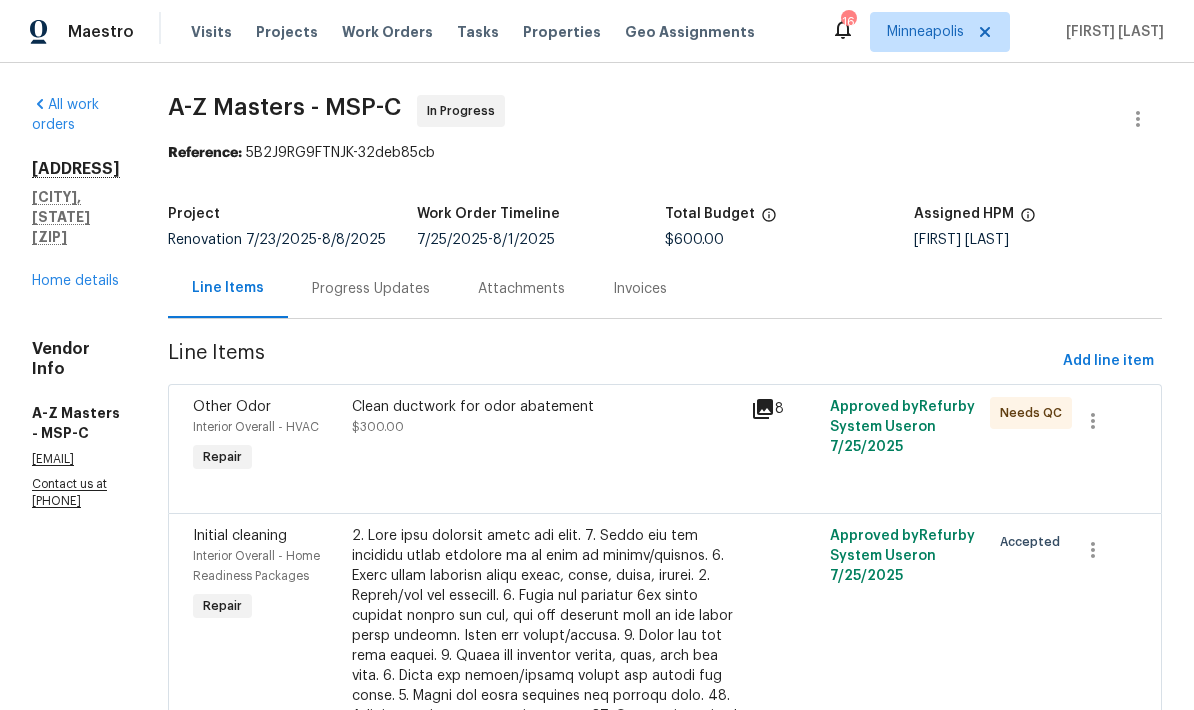 scroll, scrollTop: 0, scrollLeft: 0, axis: both 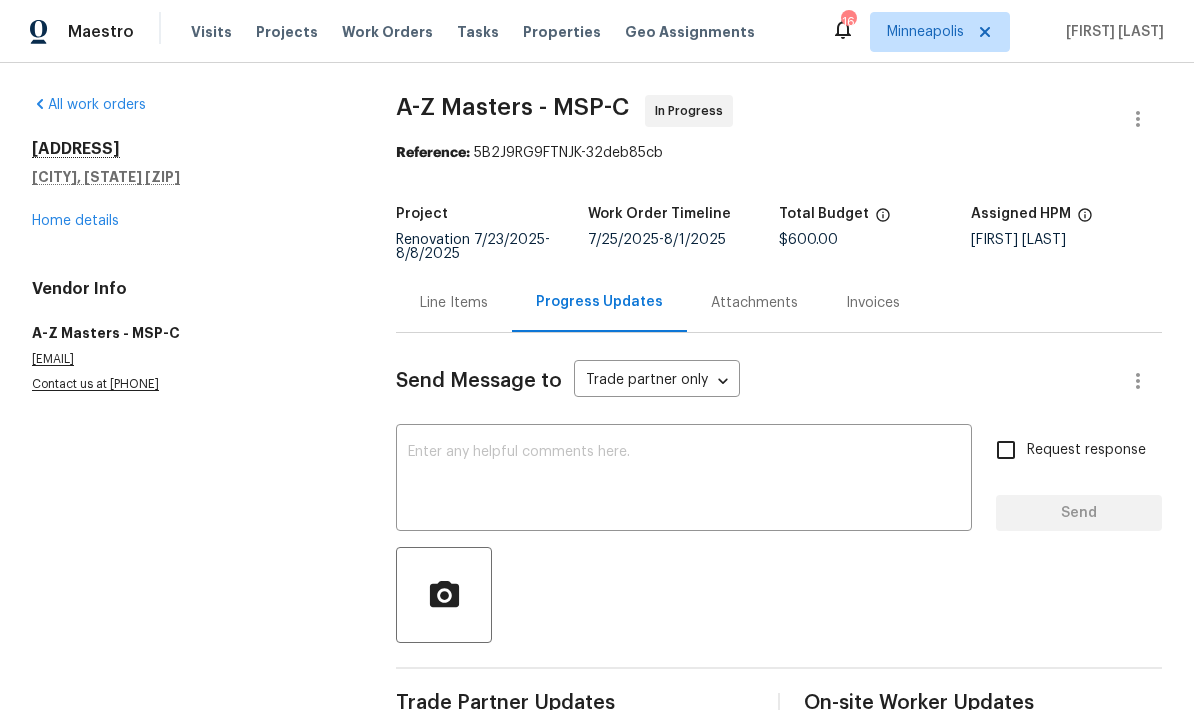 click on "x ​" at bounding box center (684, 480) 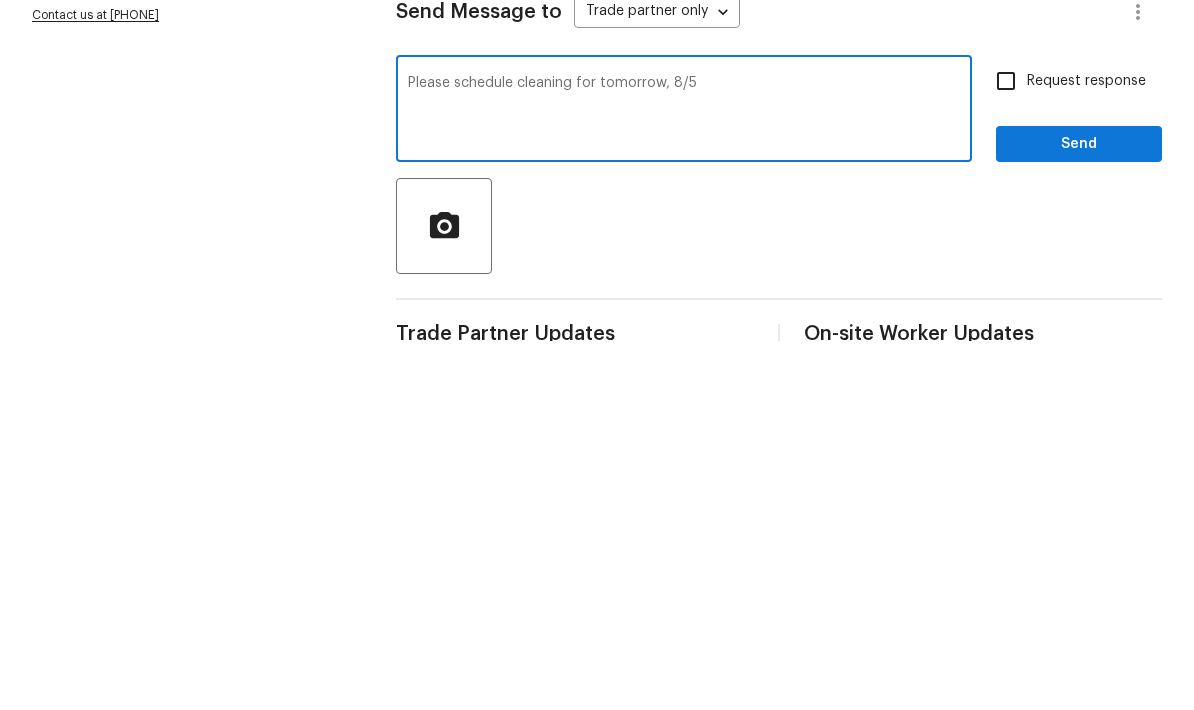 type on "Please schedule cleaning for tomorrow, 8/5" 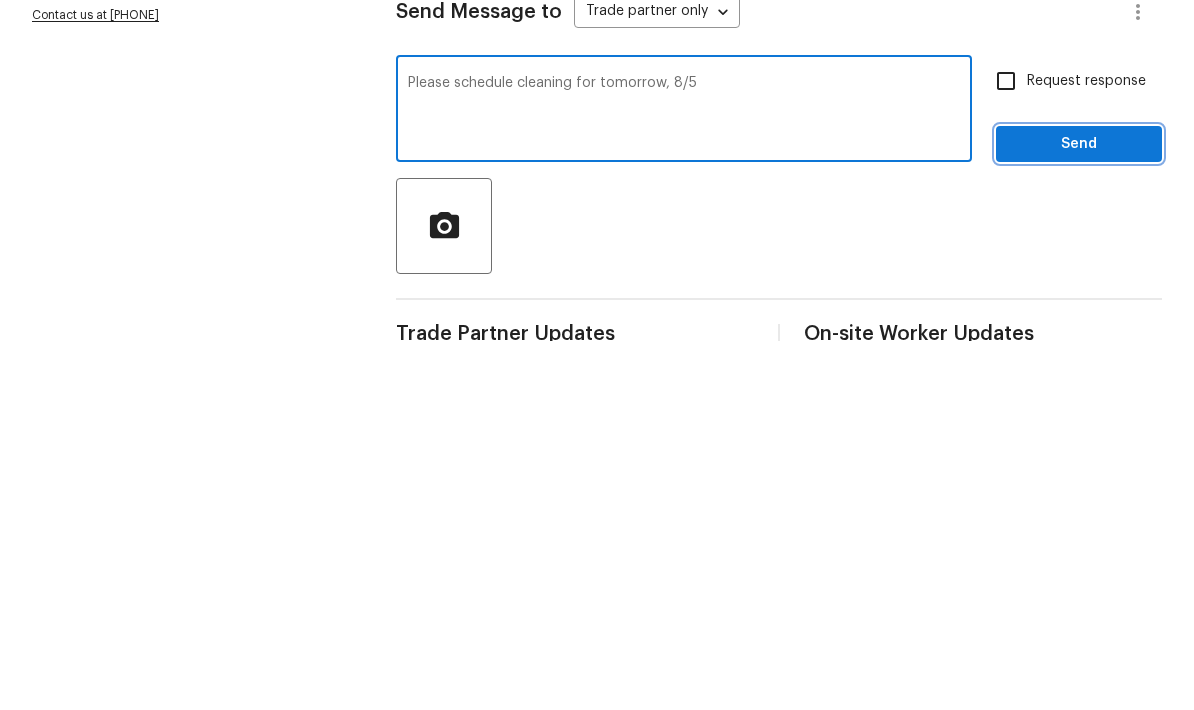 click on "Send" at bounding box center (1079, 513) 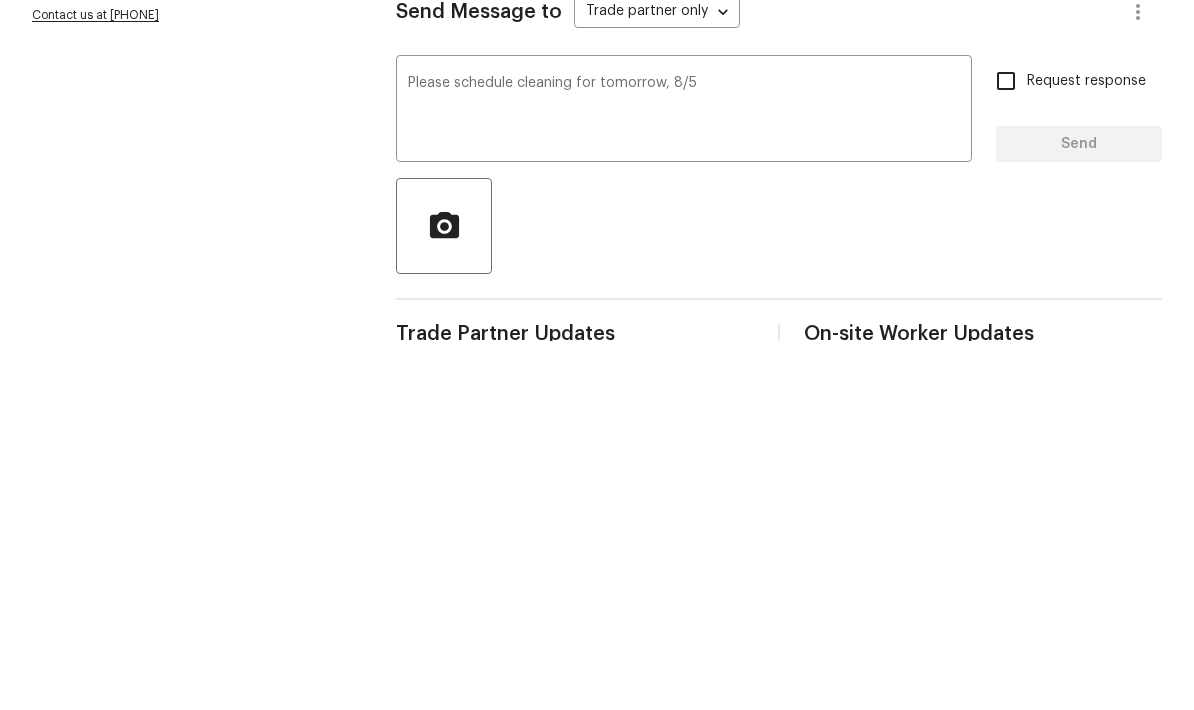 scroll, scrollTop: 52, scrollLeft: 0, axis: vertical 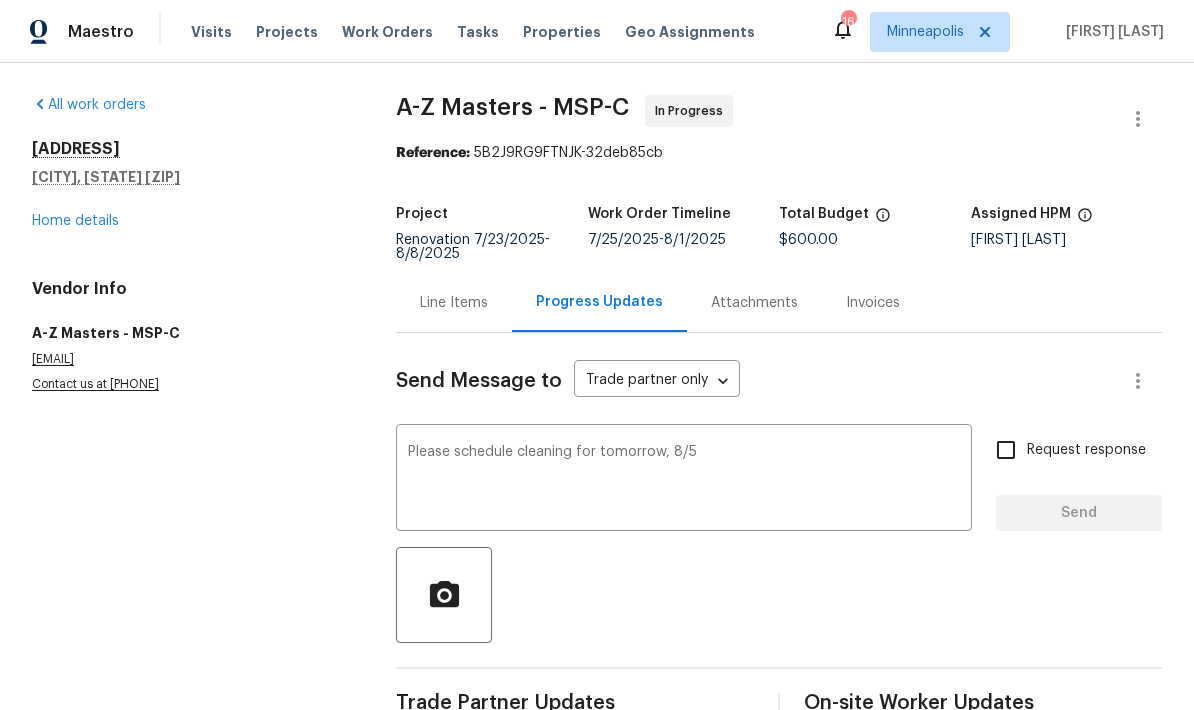 type 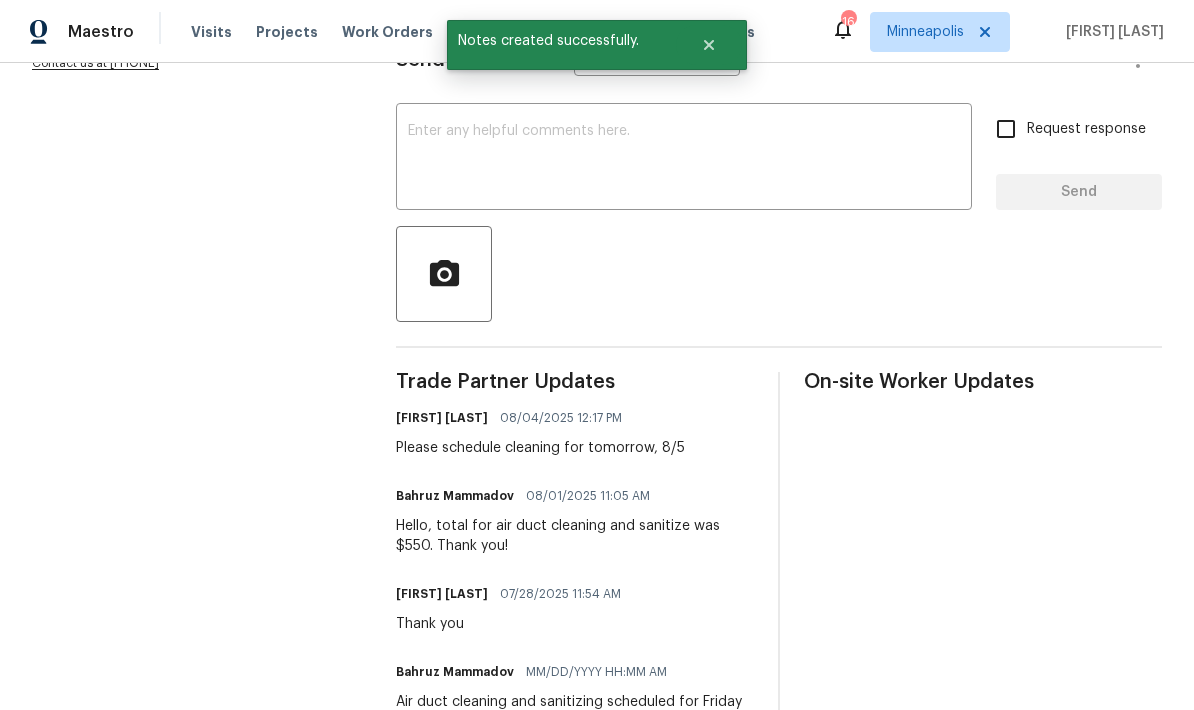 scroll, scrollTop: 320, scrollLeft: 0, axis: vertical 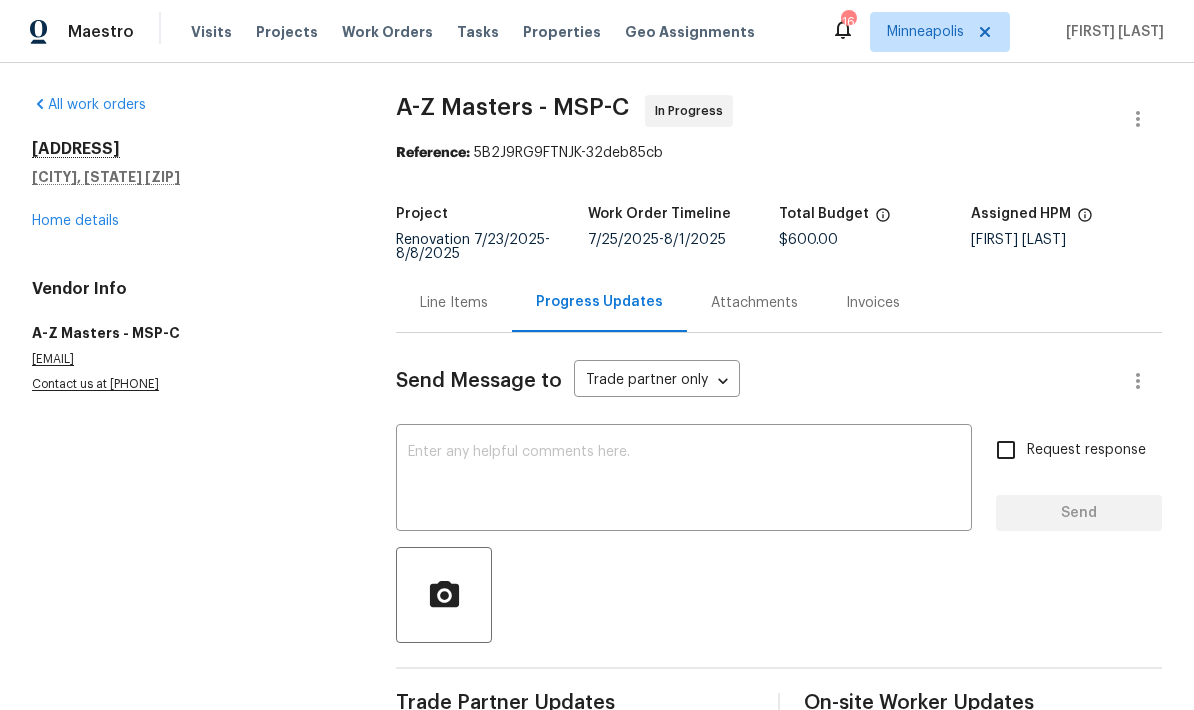 click on "Home details" at bounding box center (75, 221) 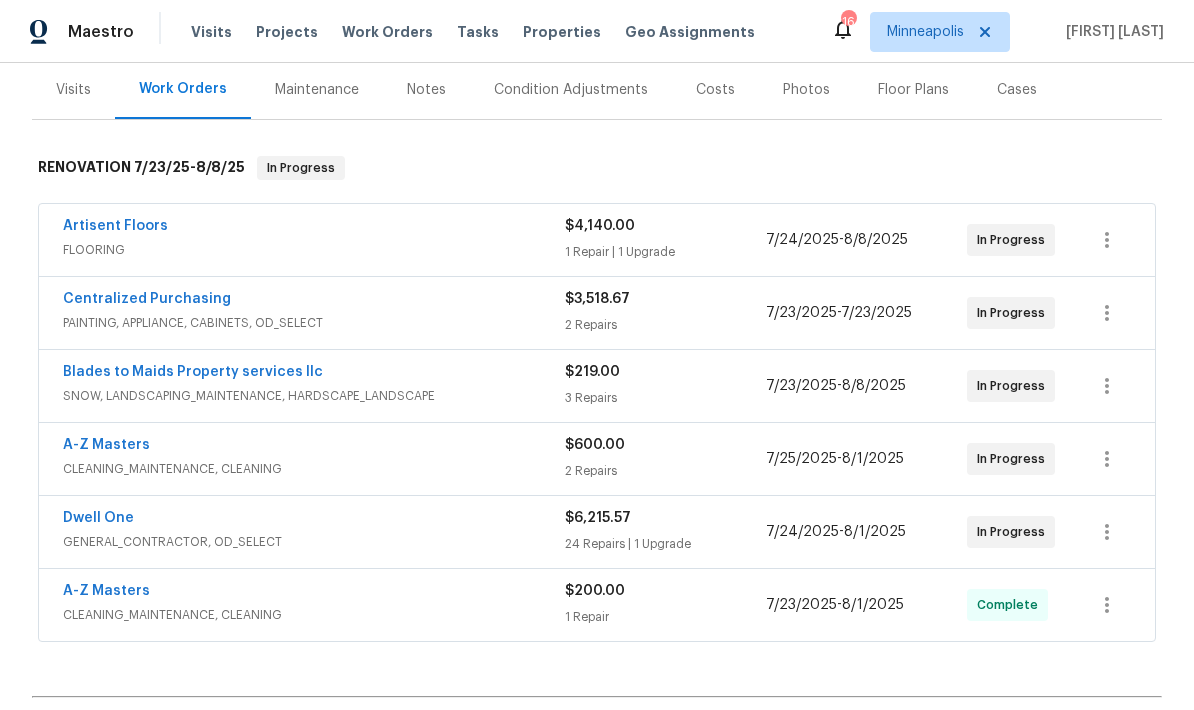 scroll, scrollTop: 254, scrollLeft: 0, axis: vertical 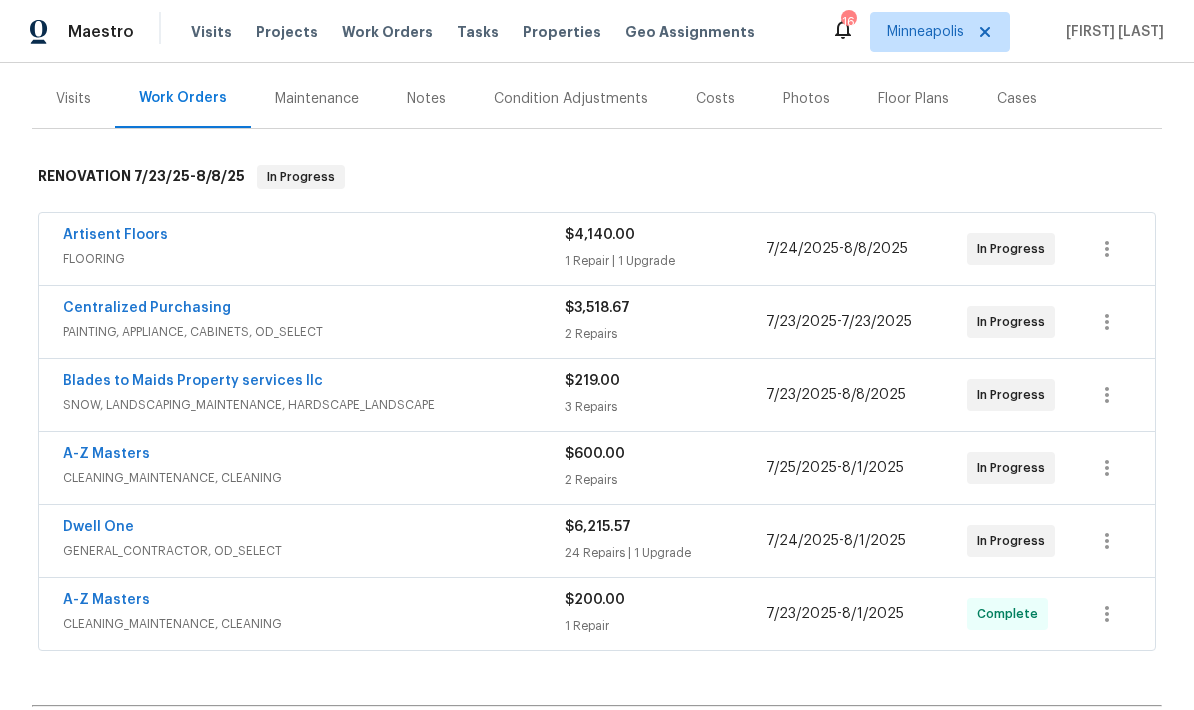 click on "Artisent Floors FLOORING $4,140.00 1 Repair | 1 Upgrade [DATE]  -  [DATE] In Progress Centralized Purchasing PAINTING, APPLIANCE, CABINETS, OD_SELECT $3,518.67 2 Repairs [DATE]  -  [DATE] In Progress Blades to Maids Property services llc SNOW, LANDSCAPING_MAINTENANCE, HARDSCAPE_LANDSCAPE $219.00 3 Repairs [DATE]  -  [DATE] In Progress A-Z Masters CLEANING_MAINTENANCE, CLEANING $600.00 2 Repairs [DATE]  -  [DATE] In Progress Dwell One GENERAL_CONTRACTOR, OD_SELECT $6,215.57 24 Repairs | 1 Upgrade [DATE]  -  [DATE] In Progress A-Z Masters CLEANING_MAINTENANCE, CLEANING $200.00 1 Repair [DATE]  -  [DATE] Complete" at bounding box center [597, 433] 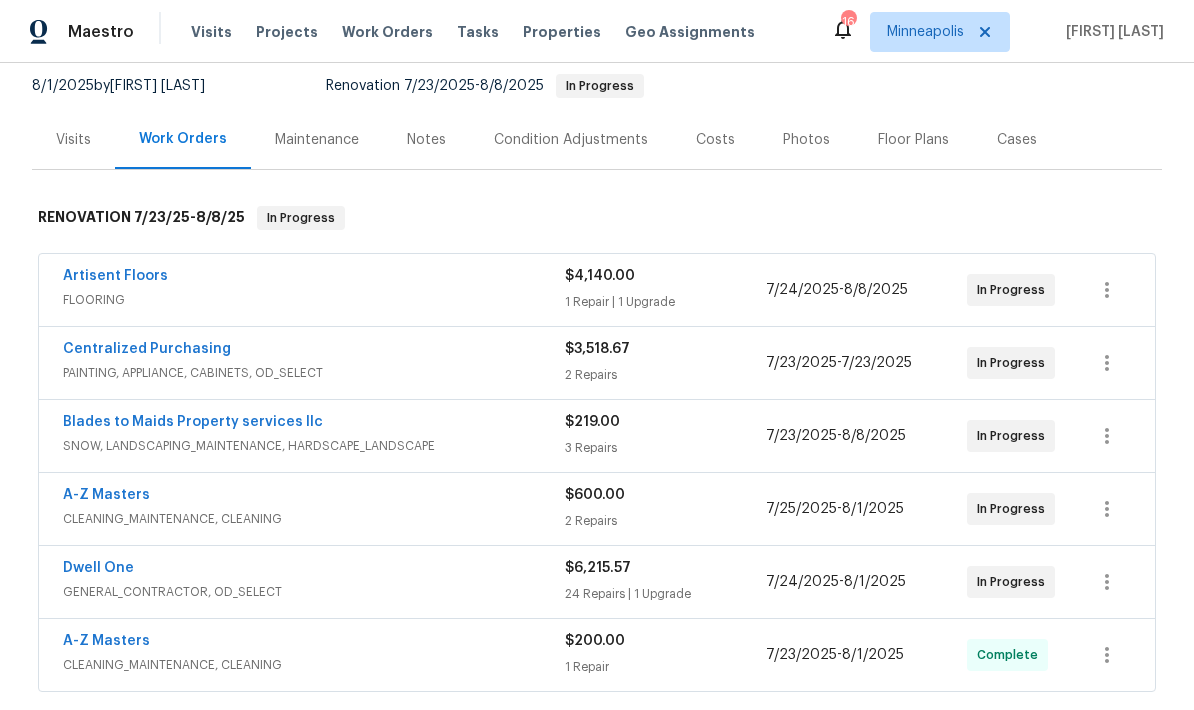 scroll, scrollTop: 187, scrollLeft: 0, axis: vertical 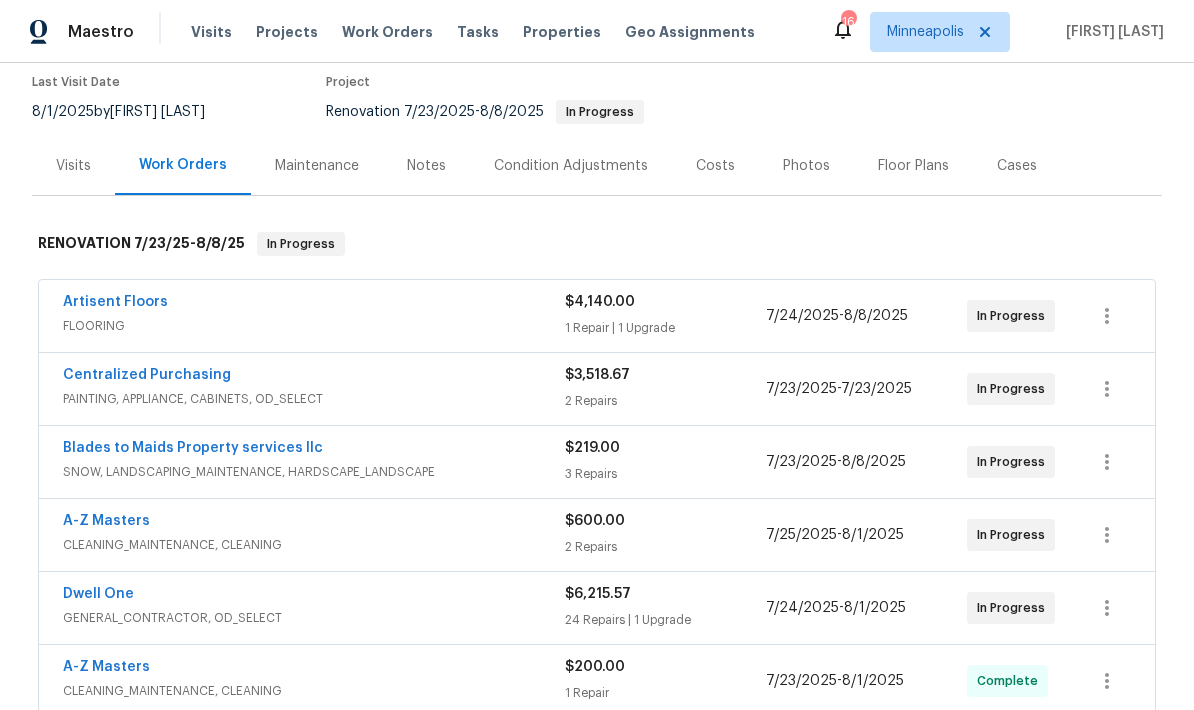 click on "RENOVATION   [DATE]  -  [DATE] In Progress" at bounding box center [597, 244] 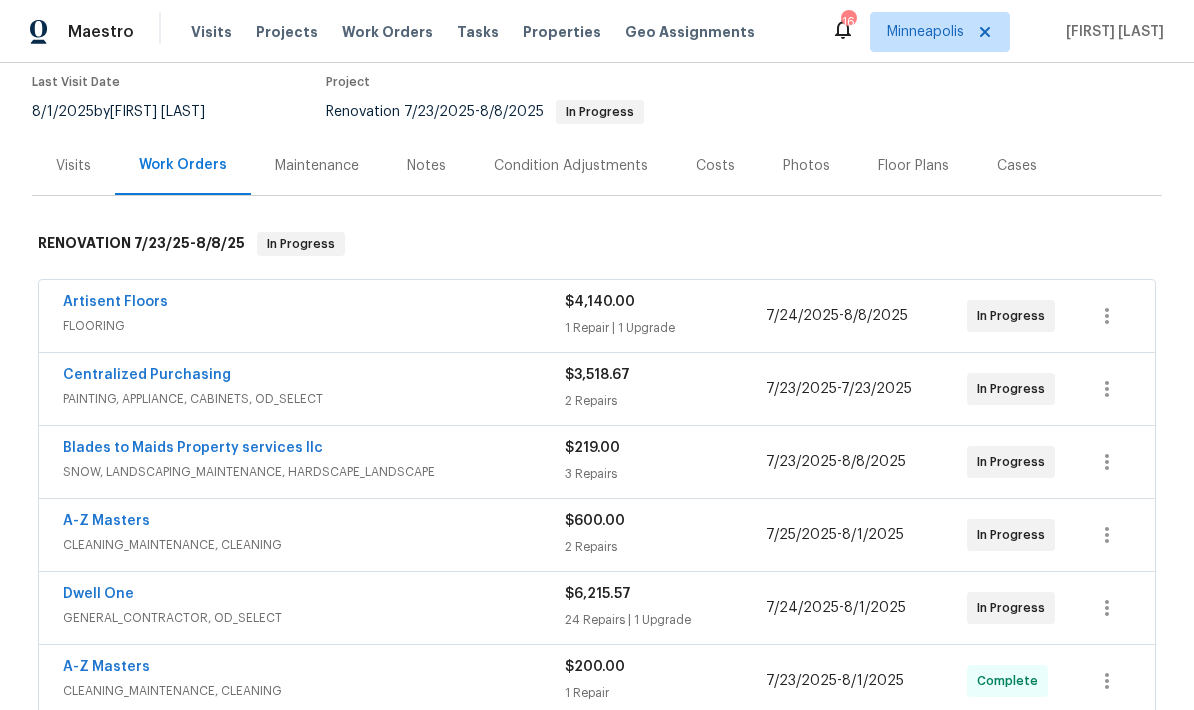 click on "Artisent Floors" at bounding box center [115, 302] 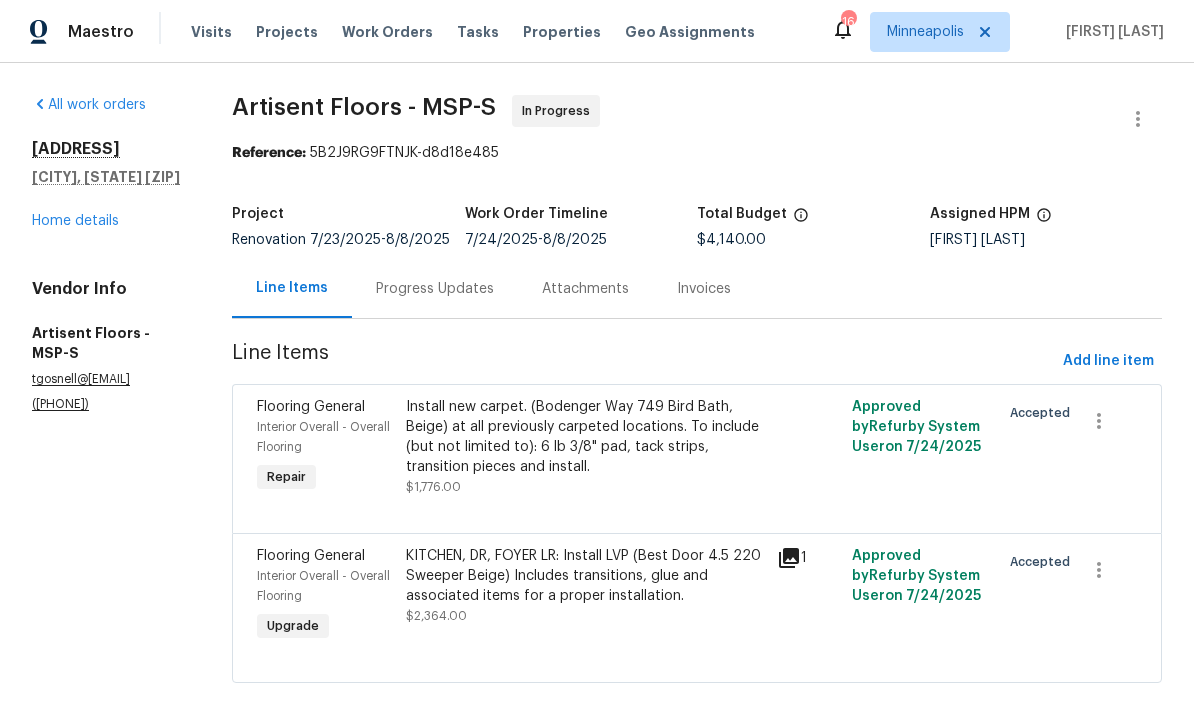 click on "Progress Updates" at bounding box center [435, 289] 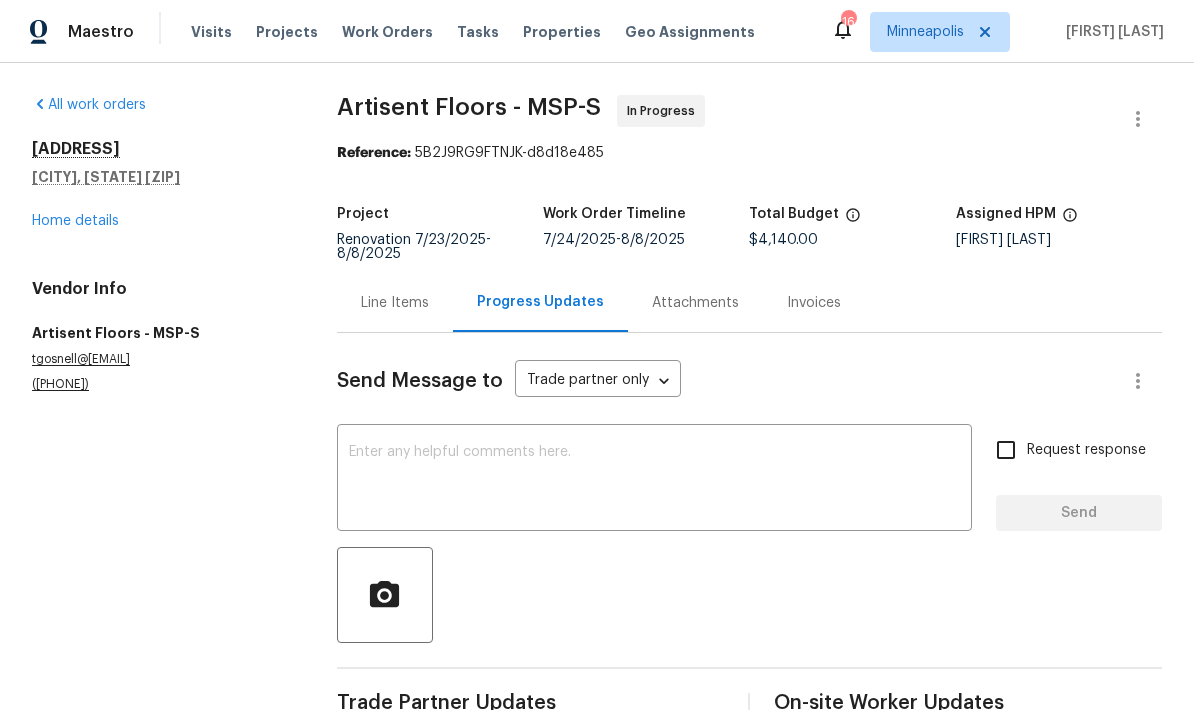 scroll, scrollTop: 0, scrollLeft: 0, axis: both 